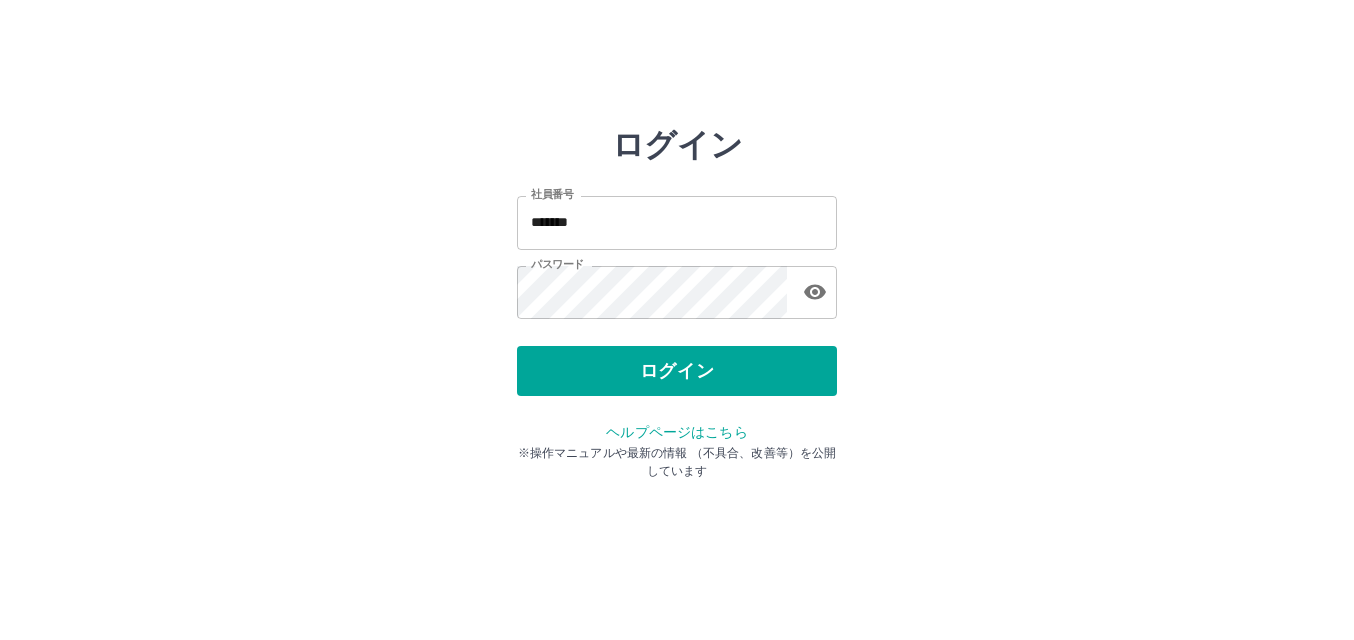 scroll, scrollTop: 0, scrollLeft: 0, axis: both 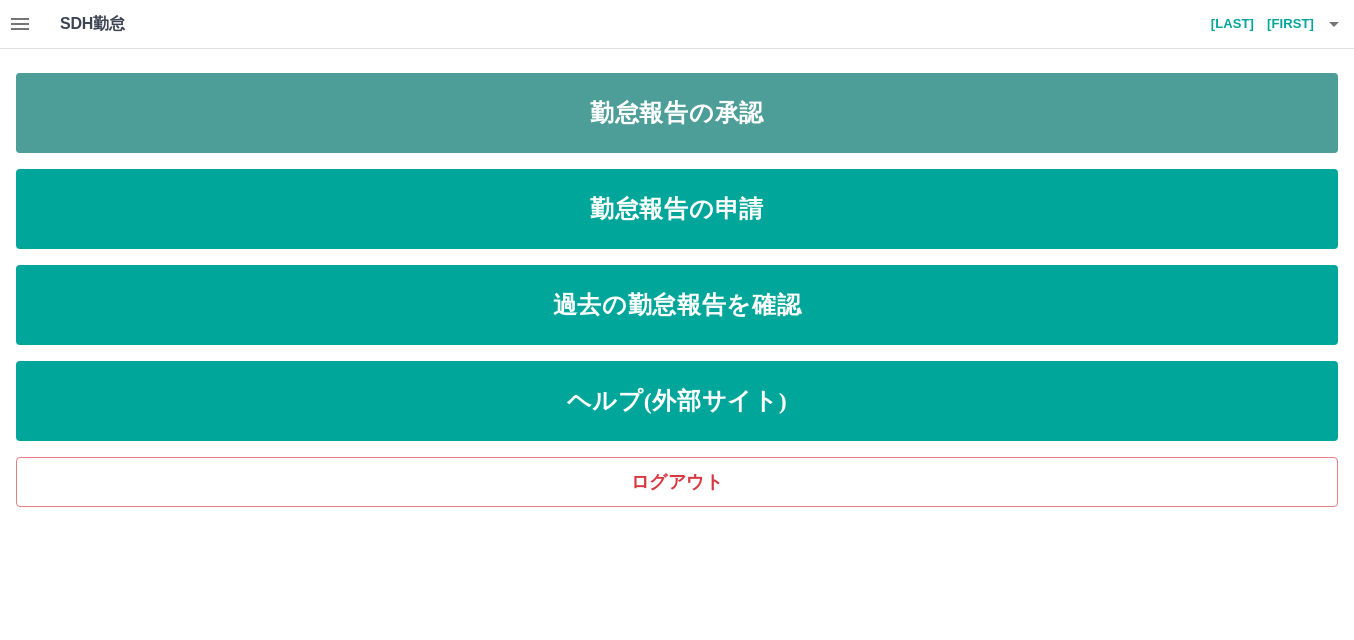 click on "勤怠報告の承認" at bounding box center (677, 113) 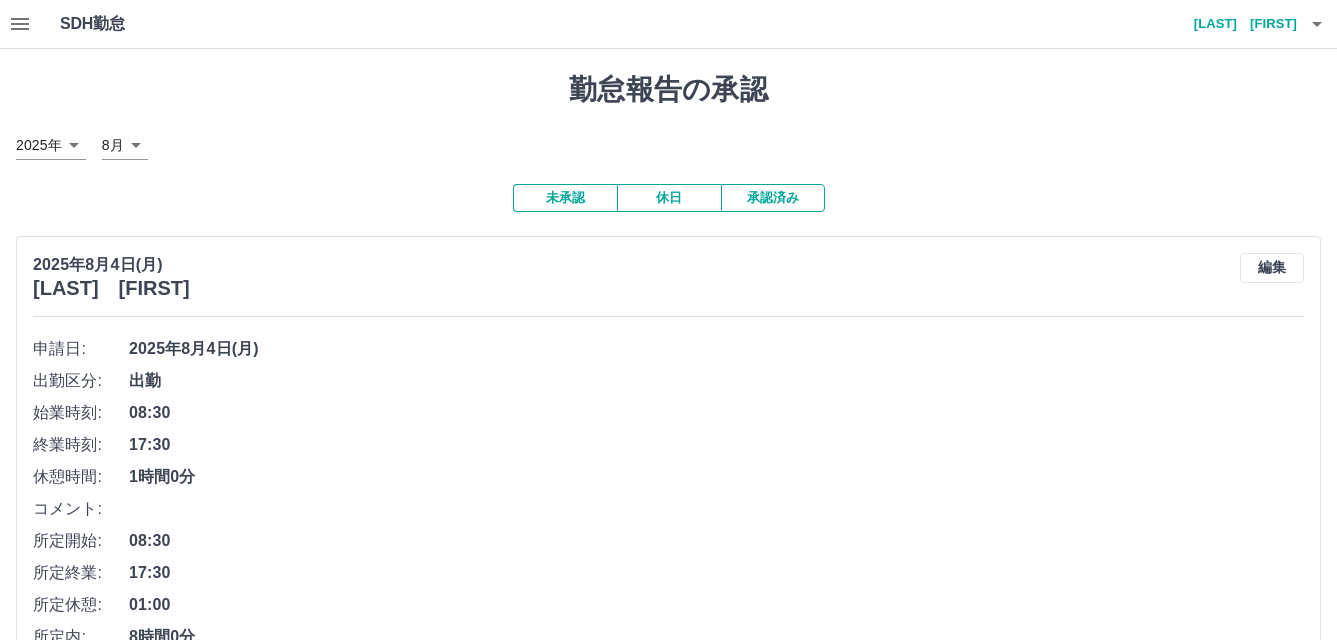 click on "SDH勤怠 [LAST]　[FIRST] 勤怠報告の承認 2025年 **** 8月 * 未承認 休日 承認済み 2025年8月4日(月) [LAST]　[FIRST] 編集 申請日: 2025年8月4日(月) 出勤区分: 出勤 始業時刻: 08:30 終業時刻: 17:30 休憩時間: 1時間0分 コメント: 所定開始: 08:30 所定終業: 17:30 所定休憩: 01:00 所定内: 8時間0分 所定外: 0分 承認する 2025年8月4日(月) [LAST]　[FIRST] 編集 申請日: 2025年8月4日(月) 出勤区分: 出勤 始業時刻: 09:00 終業時刻: 14:00 休憩時間: 0分 コメント: 所定開始: 09:00 所定終業: 14:00 所定休憩: 00:00 所定内: 5時間0分 所定外: 0分 承認する 2025年8月4日(月) [LAST]　[FIRST] 編集 申請日: 2025年8月4日(月) 出勤区分: 出勤 始業時刻: 09:00 終業時刻: 15:00 休憩時間: 0分 コメント: 所定開始: 09:00 所定終業: 15:00 所定休憩: 00:00 所定内: 6時間0分 所定外: 0分 承認する 2025年8月4日(月) [LAST]　[FIRST] 編集 申請日: 出勤" at bounding box center (668, 7109) 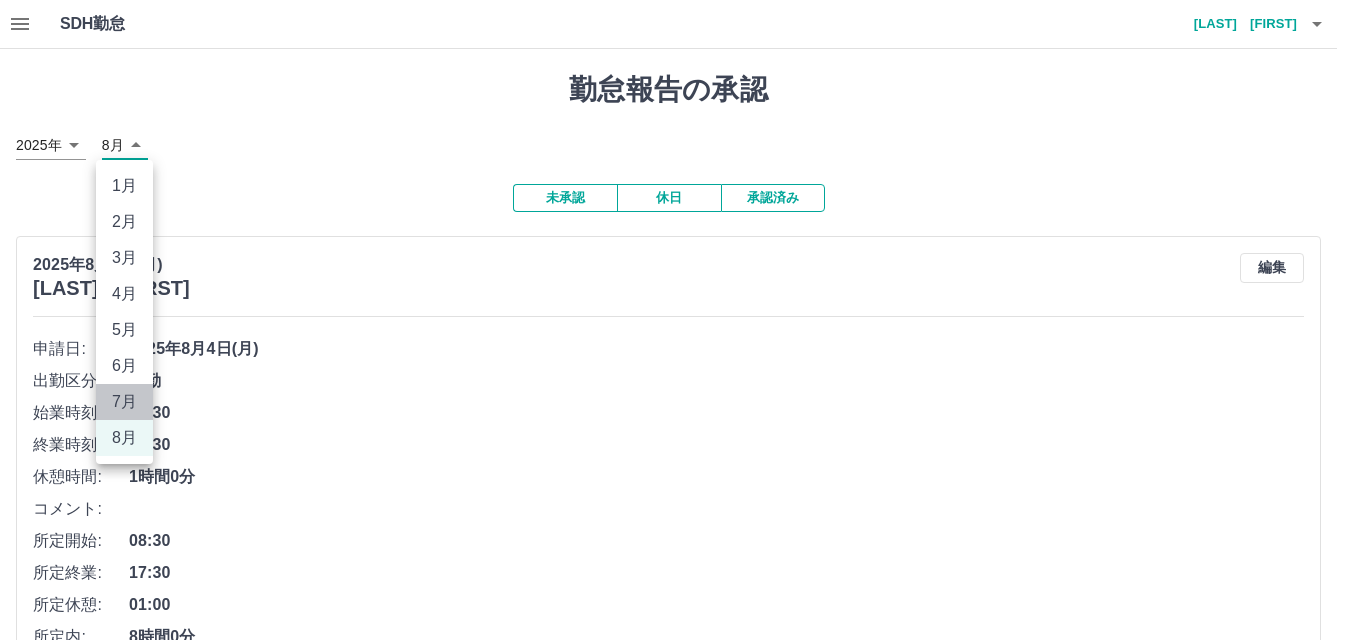 click on "7月" at bounding box center [124, 402] 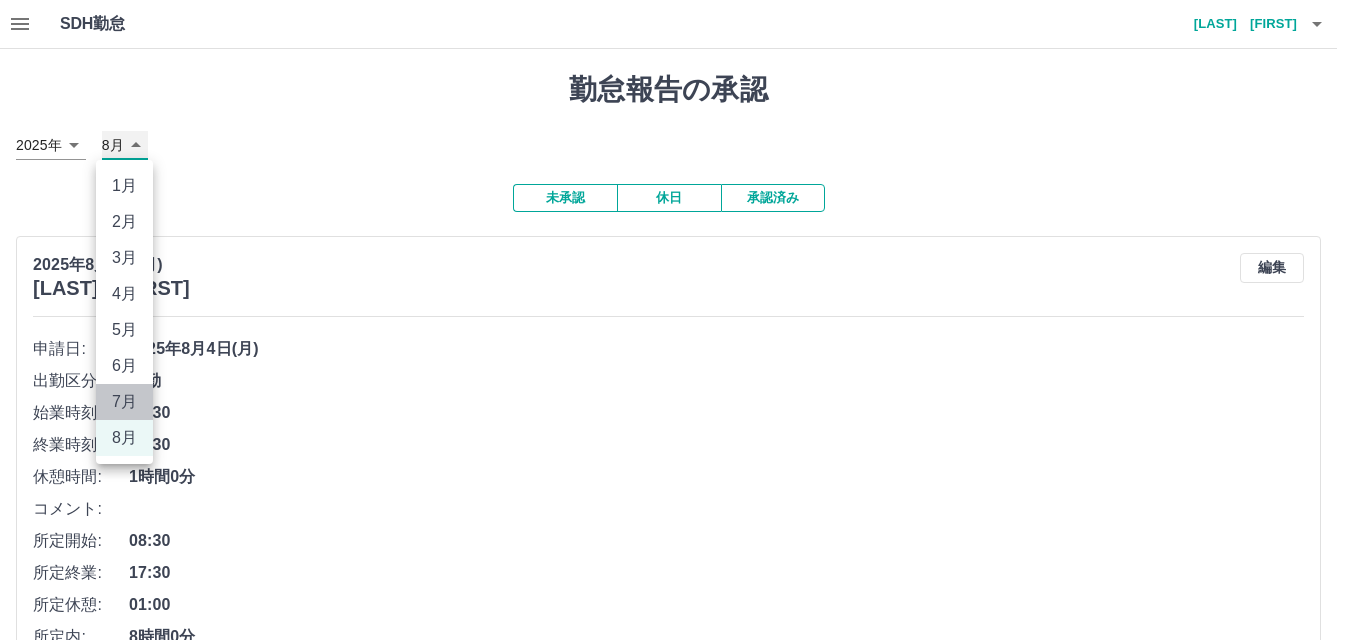 type on "*" 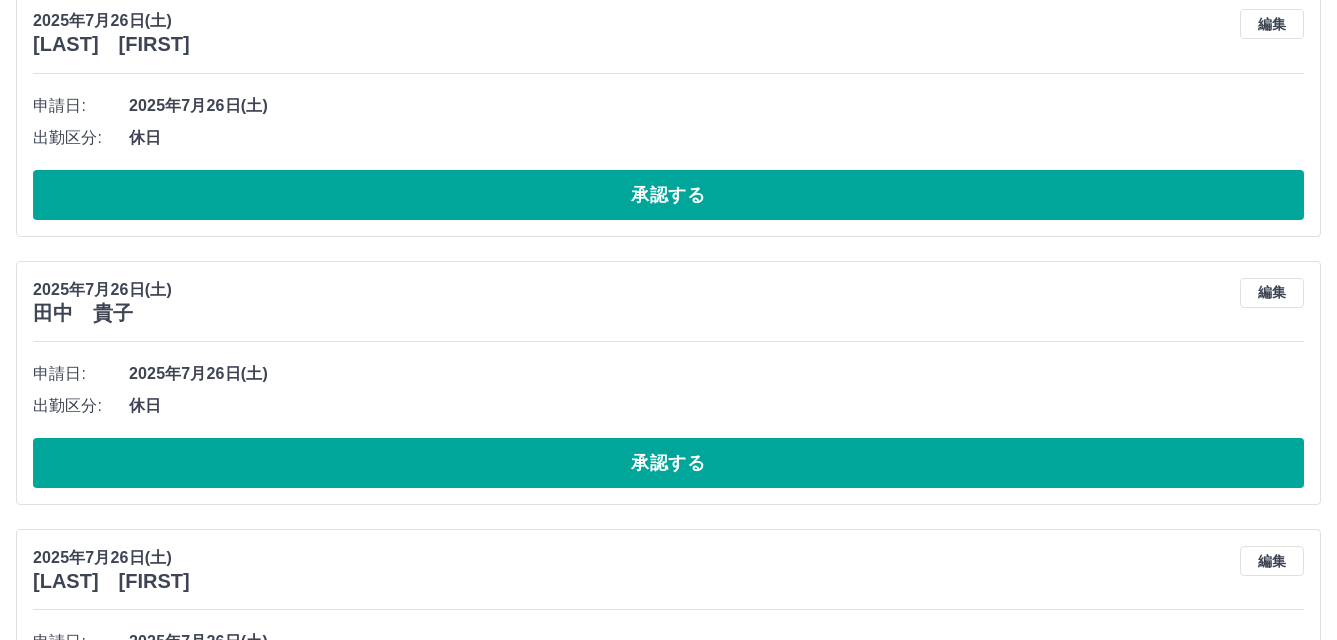 scroll, scrollTop: 0, scrollLeft: 0, axis: both 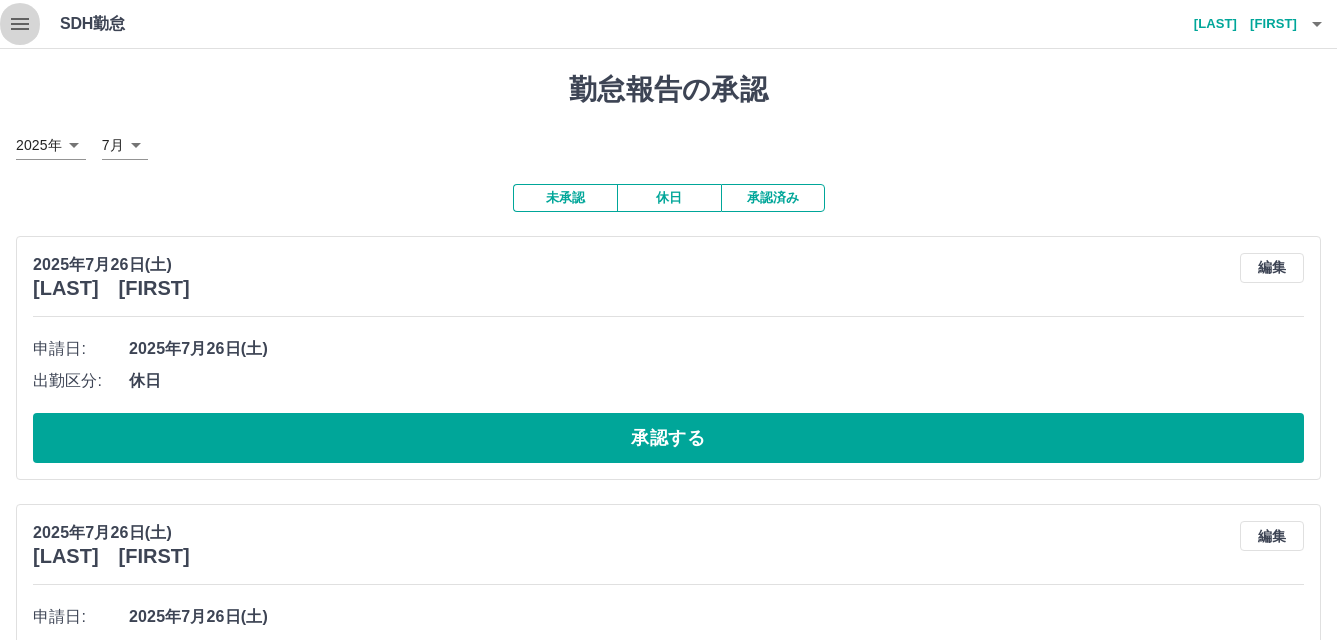 click 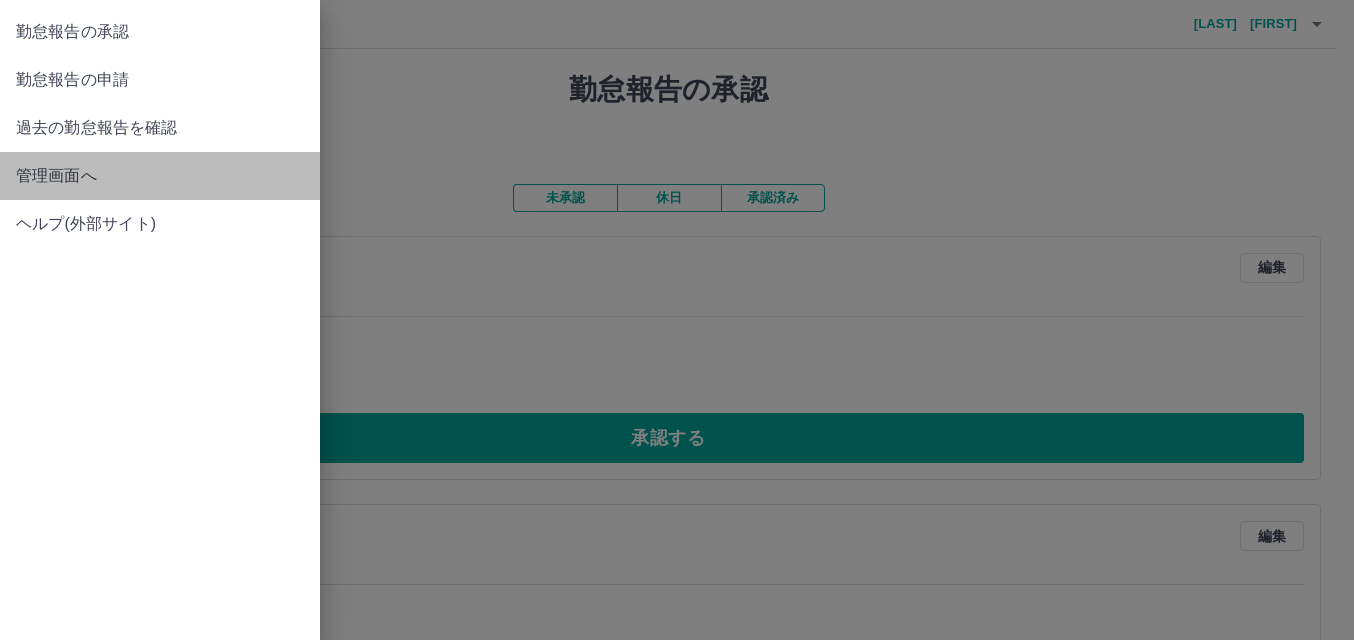 click on "管理画面へ" at bounding box center [160, 176] 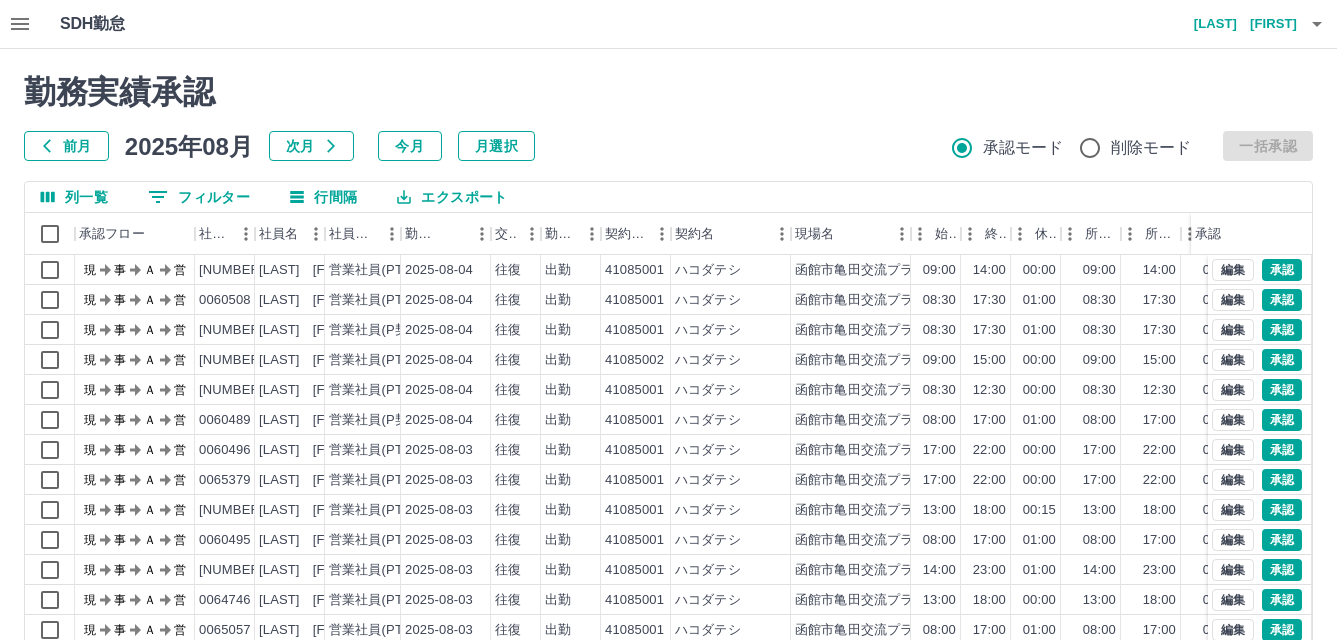 click at bounding box center (668, 320) 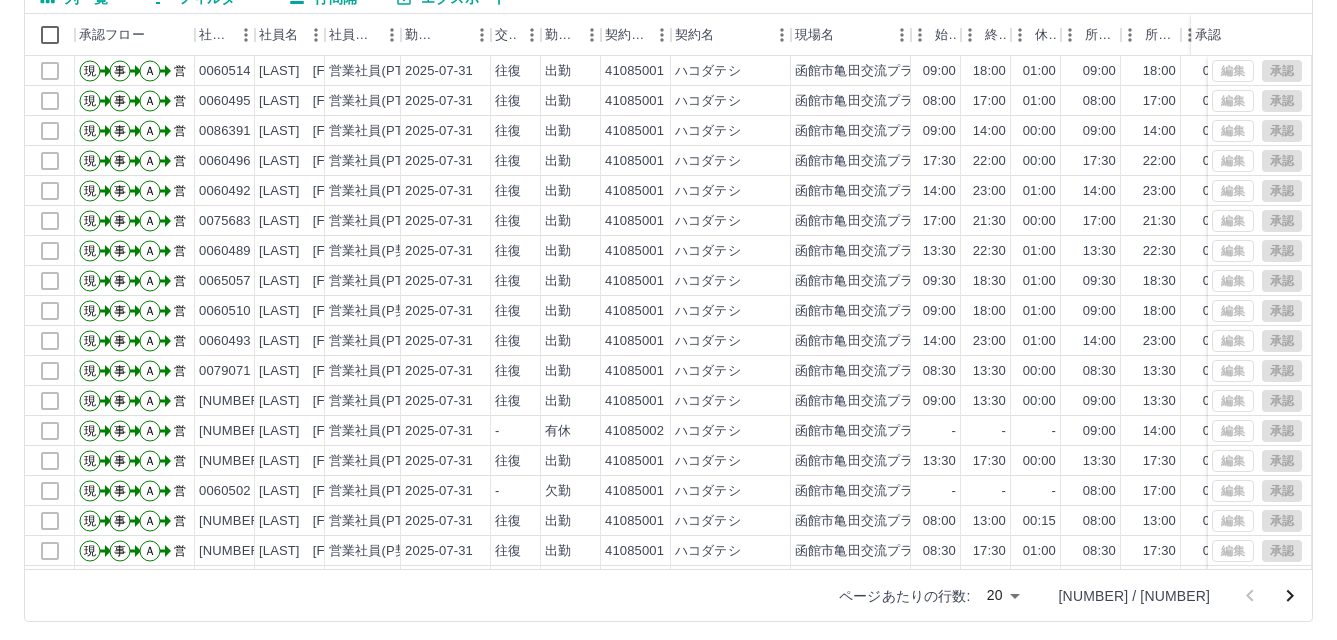 scroll, scrollTop: 205, scrollLeft: 0, axis: vertical 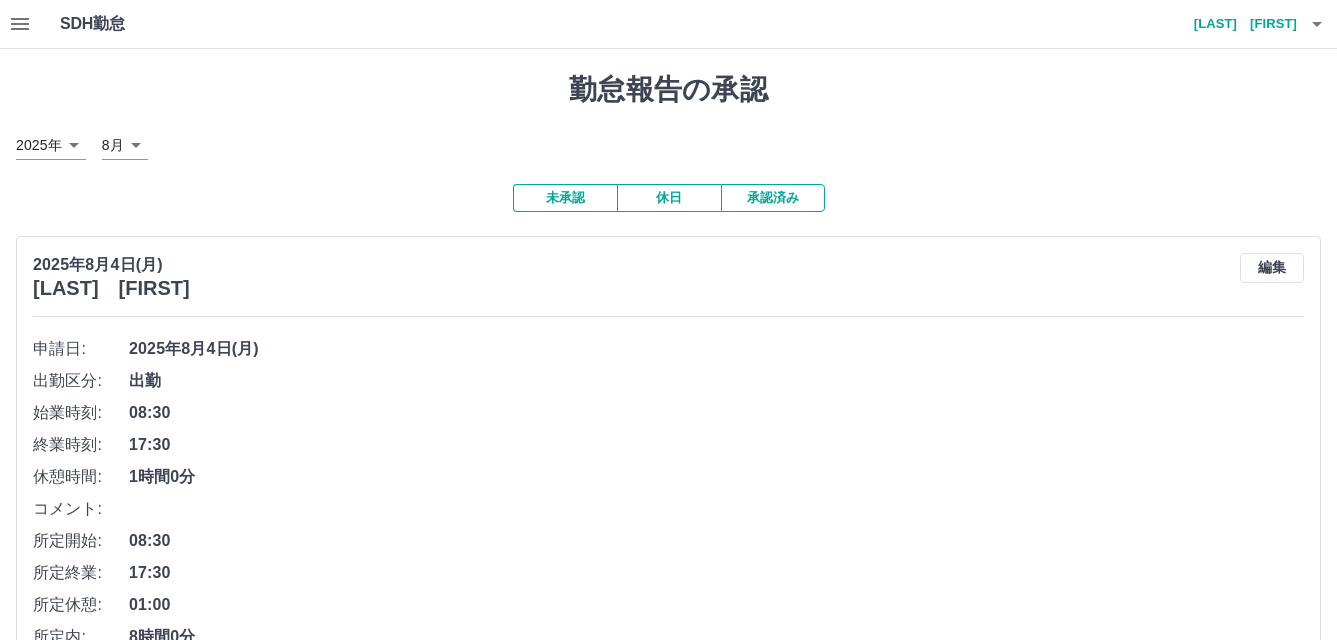 click on "SDH勤怠 [LAST]　[FIRST] 勤怠報告の承認 2025年 **** 8月 * 未承認 休日 承認済み 2025年8月4日(月) [LAST]　[FIRST] 編集 申請日: 2025年8月4日(月) 出勤区分: 出勤 始業時刻: 08:30 終業時刻: 17:30 休憩時間: 1時間0分 コメント: 所定開始: 08:30 所定終業: 17:30 所定休憩: 01:00 所定内: 8時間0分 所定外: 0分 承認する 2025年8月4日(月) [LAST]　[FIRST] 編集 申請日: 2025年8月4日(月) 出勤区分: 出勤 始業時刻: 09:00 終業時刻: 14:00 休憩時間: 0分 コメント: 所定開始: 09:00 所定終業: 14:00 所定休憩: 00:00 所定内: 5時間0分 所定外: 0分 承認する 2025年8月4日(月) [LAST]　[FIRST] 編集 申請日: 2025年8月4日(月) 出勤区分: 出勤 始業時刻: 09:00 終業時刻: 15:00 休憩時間: 0分 コメント: 所定開始: 09:00 所定終業: 15:00 所定休憩: 00:00 所定内: 6時間0分 所定外: 0分 承認する 2025年8月4日(月) [LAST]　[FIRST] 編集 申請日: 出勤" at bounding box center [668, 7109] 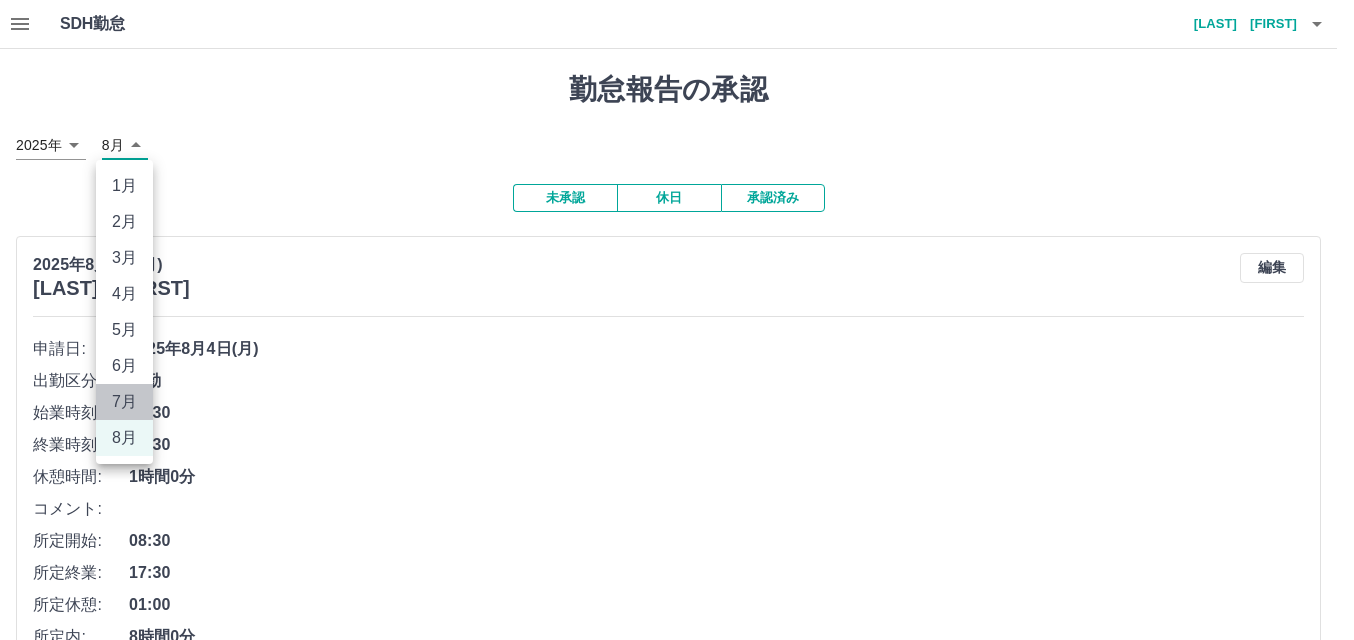 click on "7月" at bounding box center (124, 402) 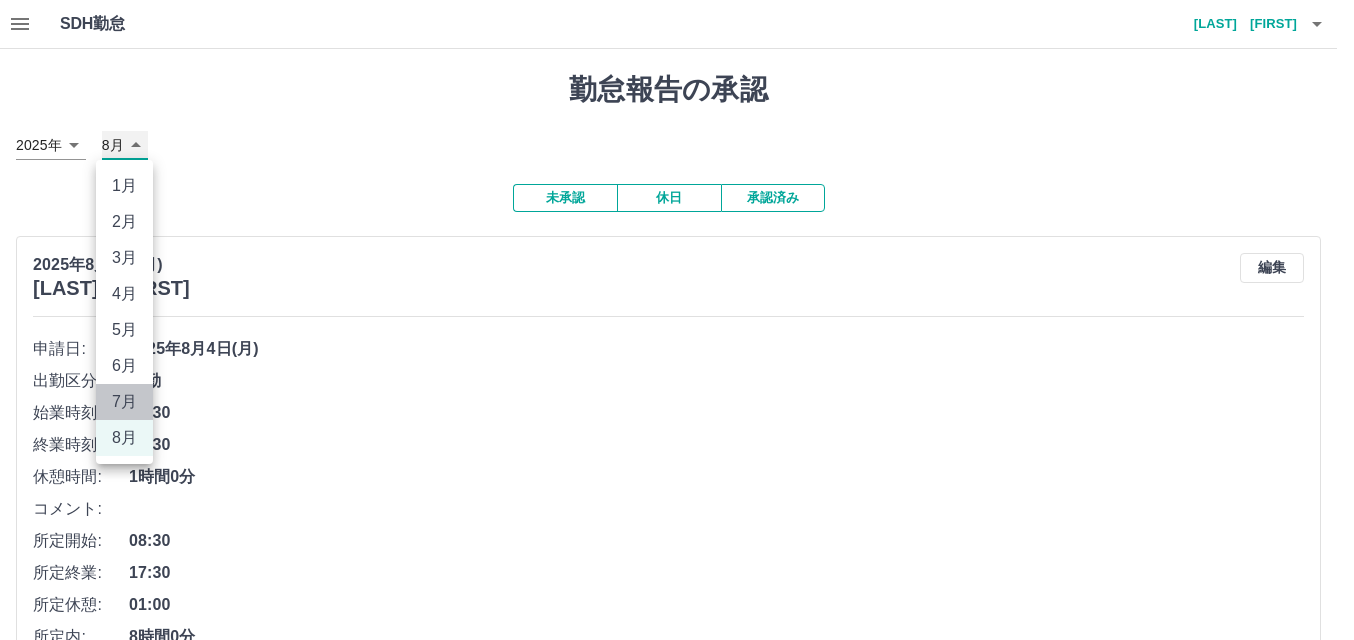 type on "*" 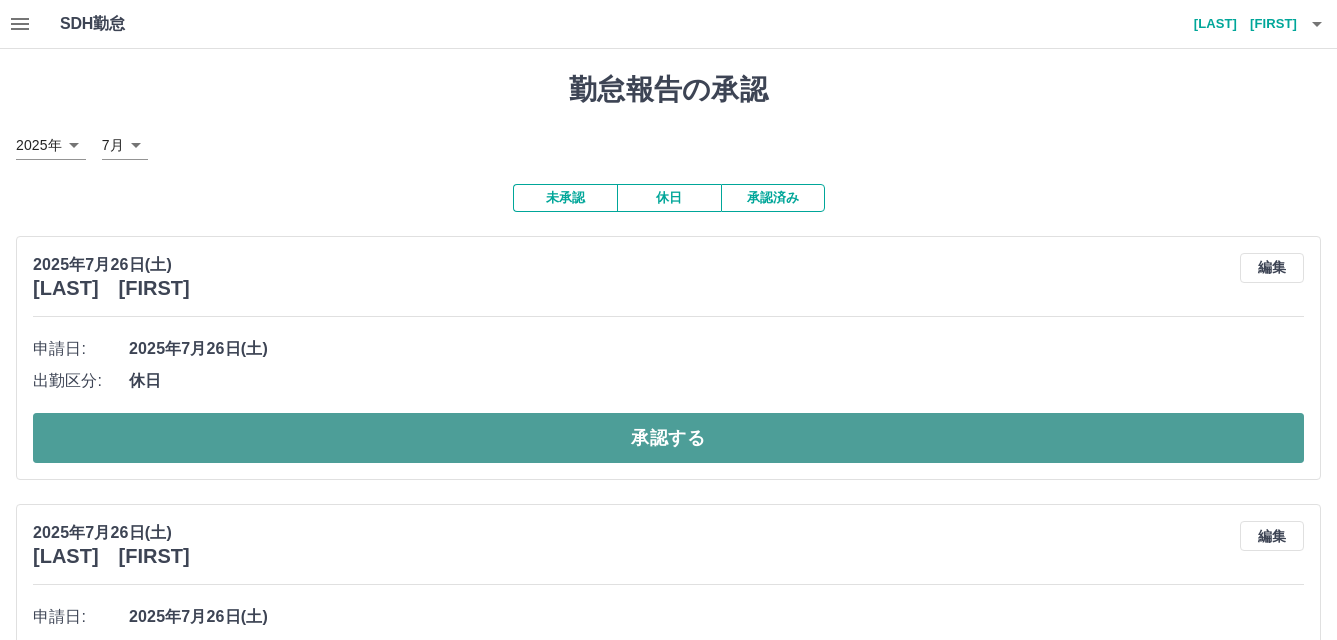 click on "承認する" at bounding box center (668, 438) 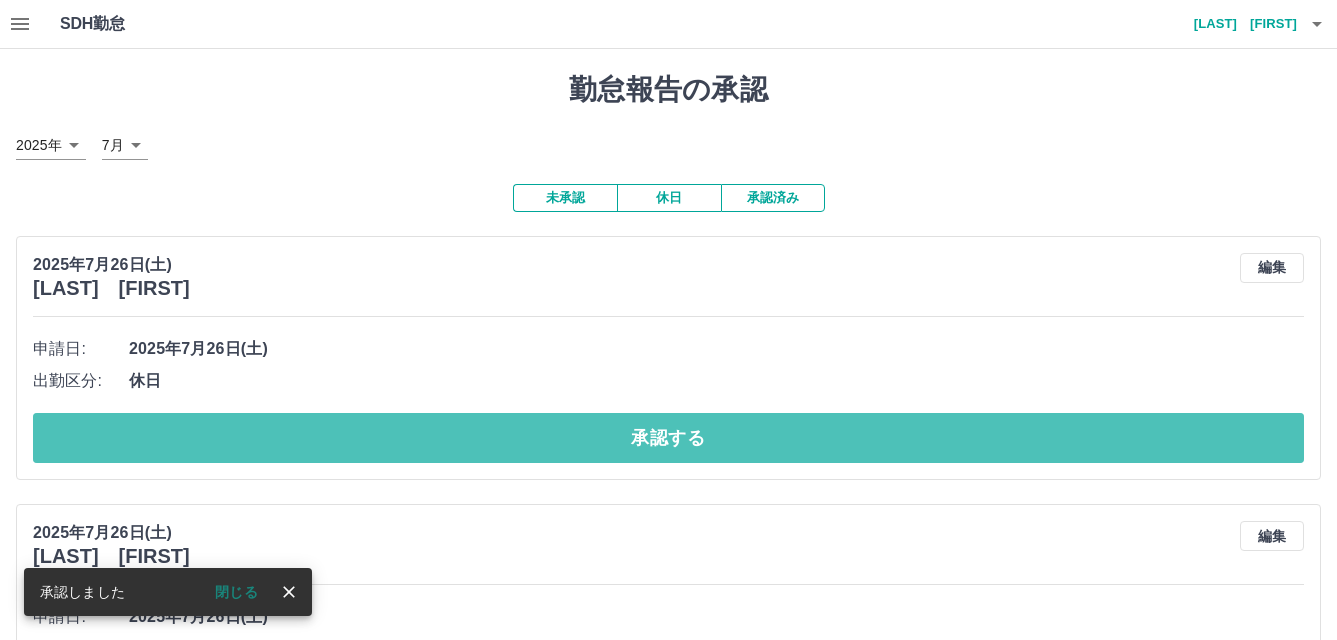click on "承認する" at bounding box center (668, 438) 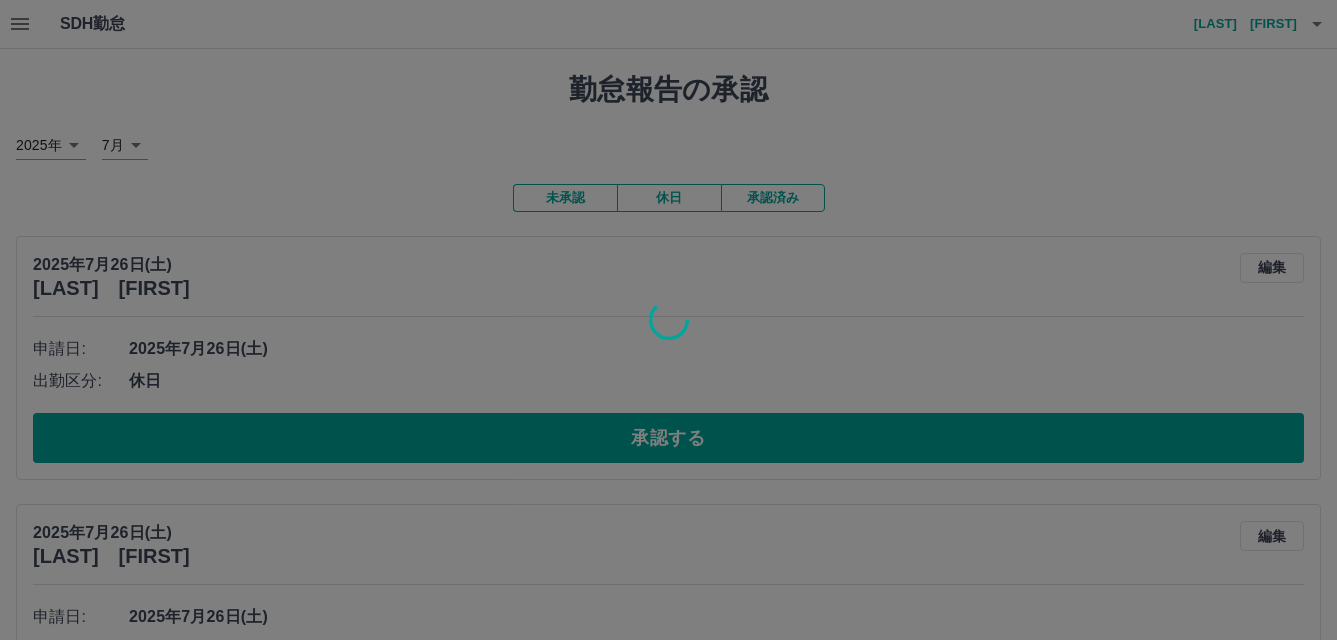 scroll, scrollTop: 200, scrollLeft: 0, axis: vertical 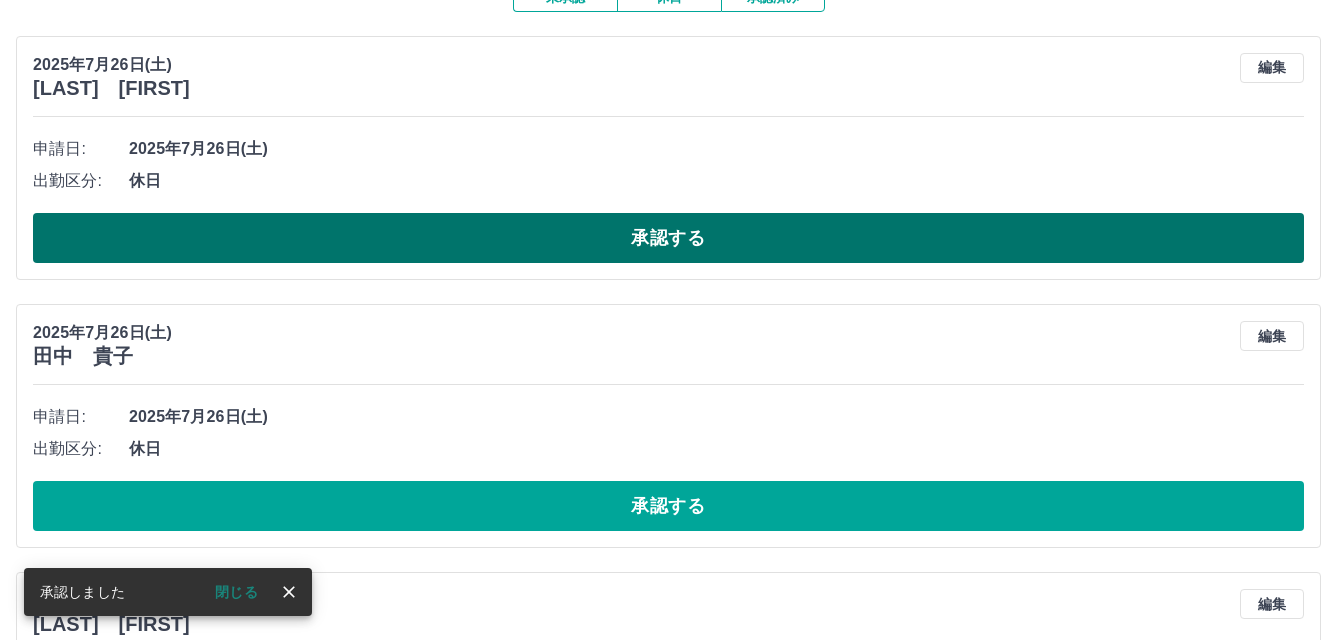 click on "承認する" at bounding box center [668, 238] 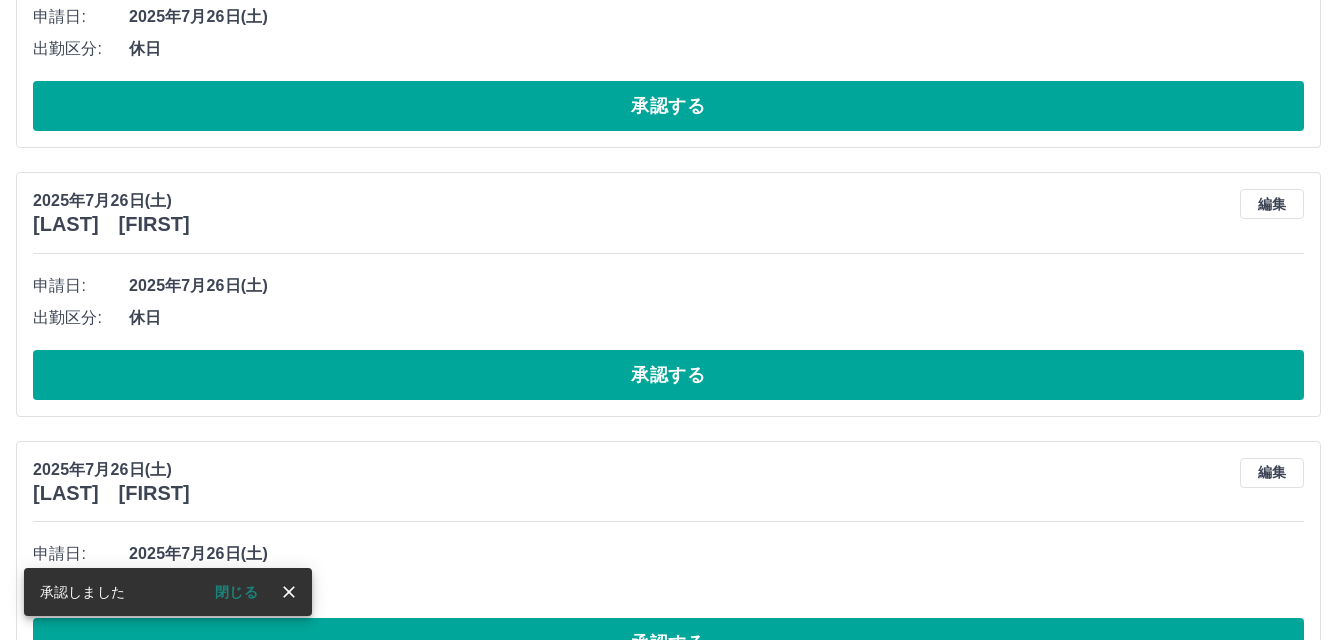 scroll, scrollTop: 1532, scrollLeft: 0, axis: vertical 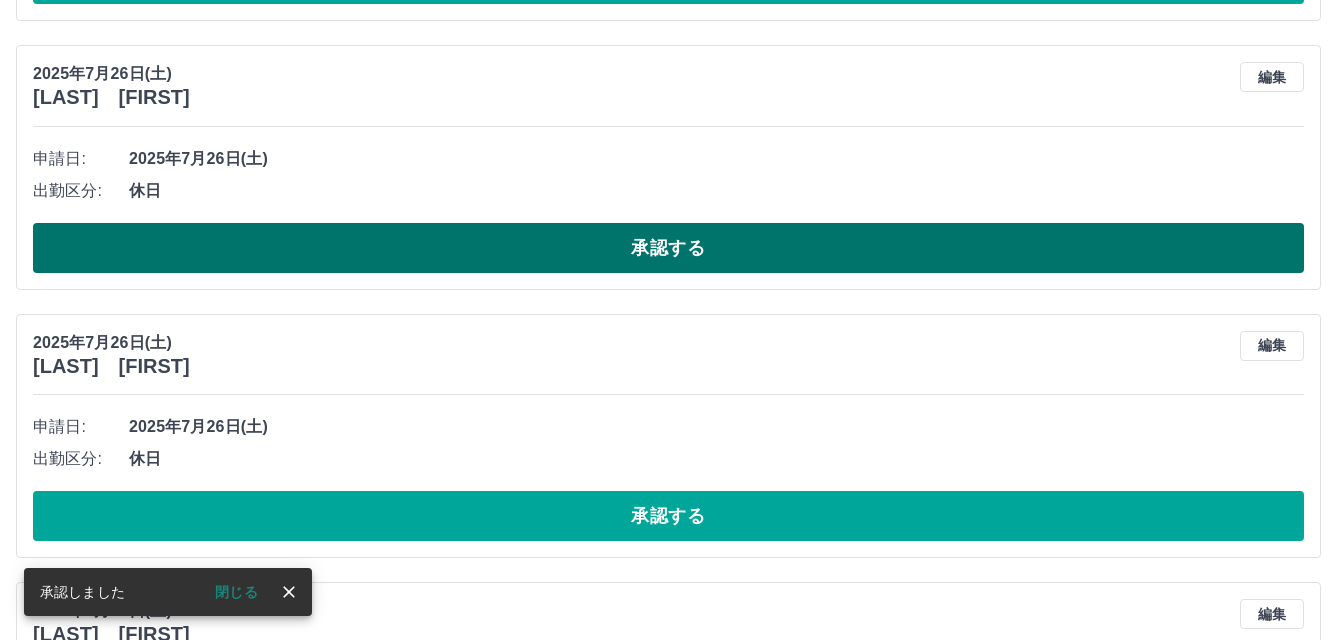 click on "承認する" at bounding box center (668, 248) 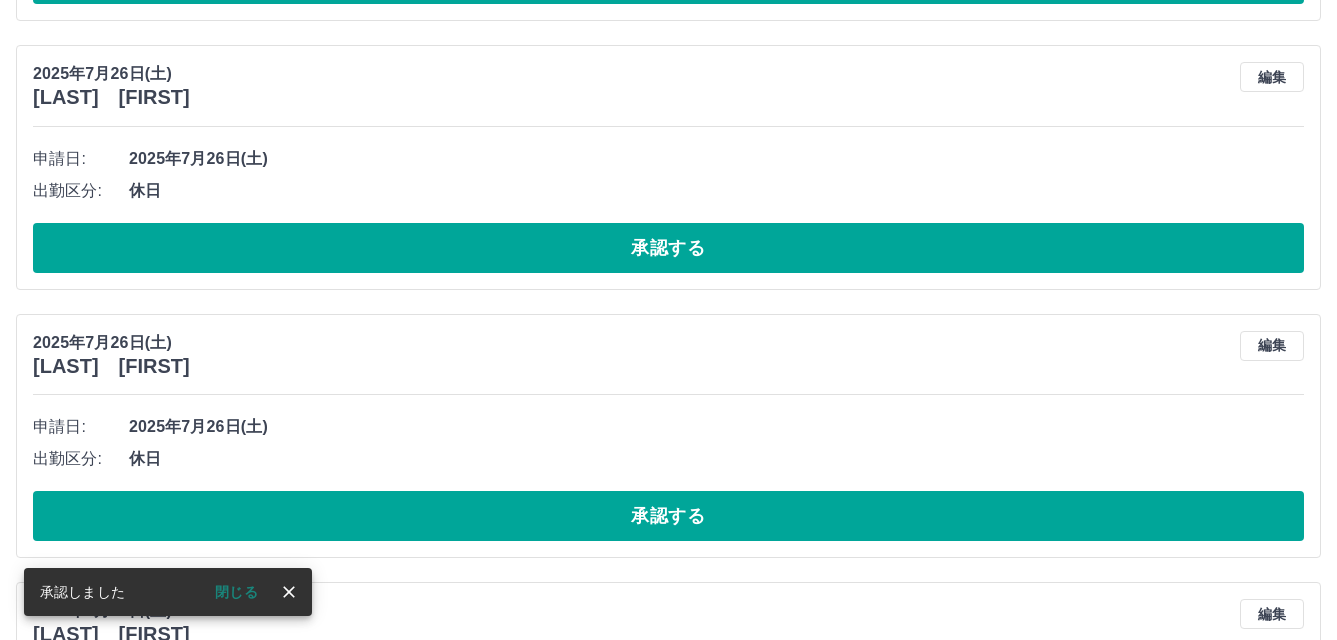 scroll, scrollTop: 1632, scrollLeft: 0, axis: vertical 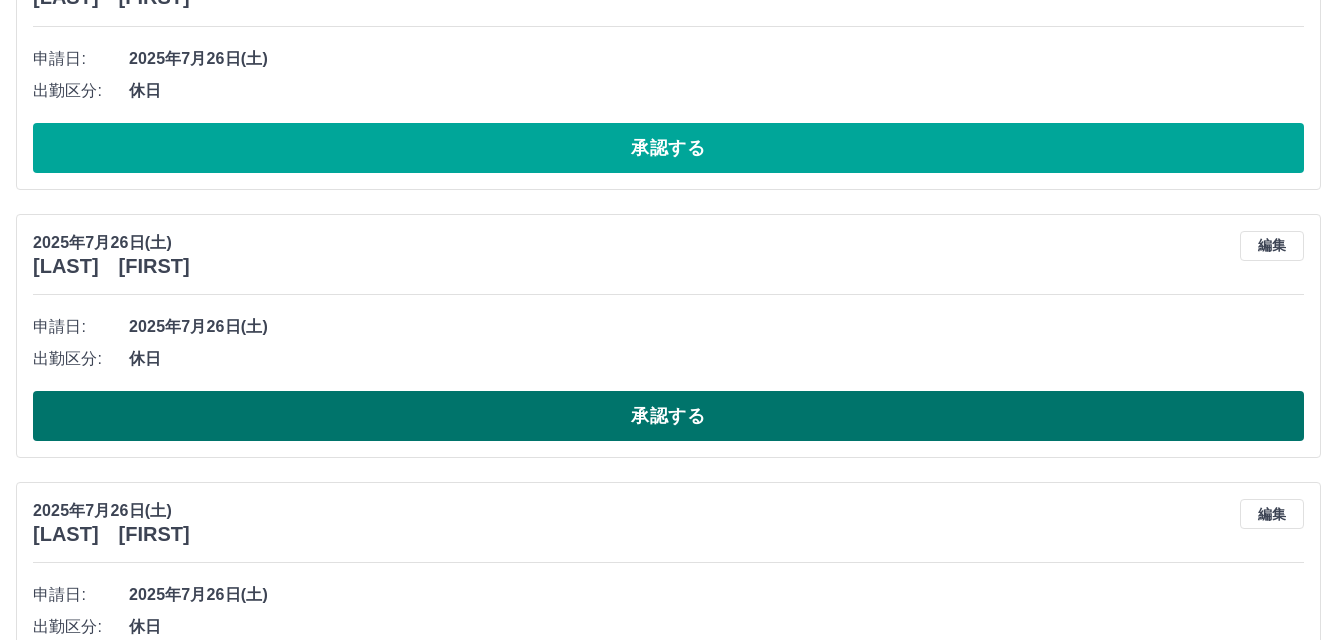 click on "承認する" at bounding box center (668, 416) 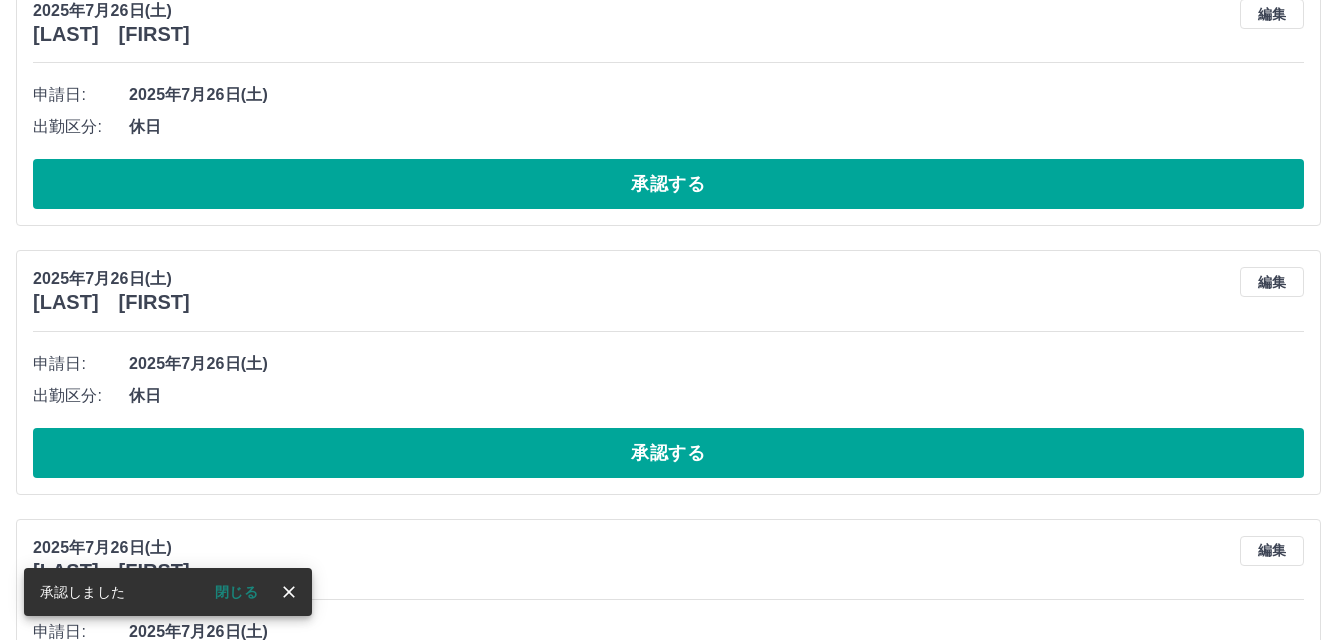 scroll, scrollTop: 1864, scrollLeft: 0, axis: vertical 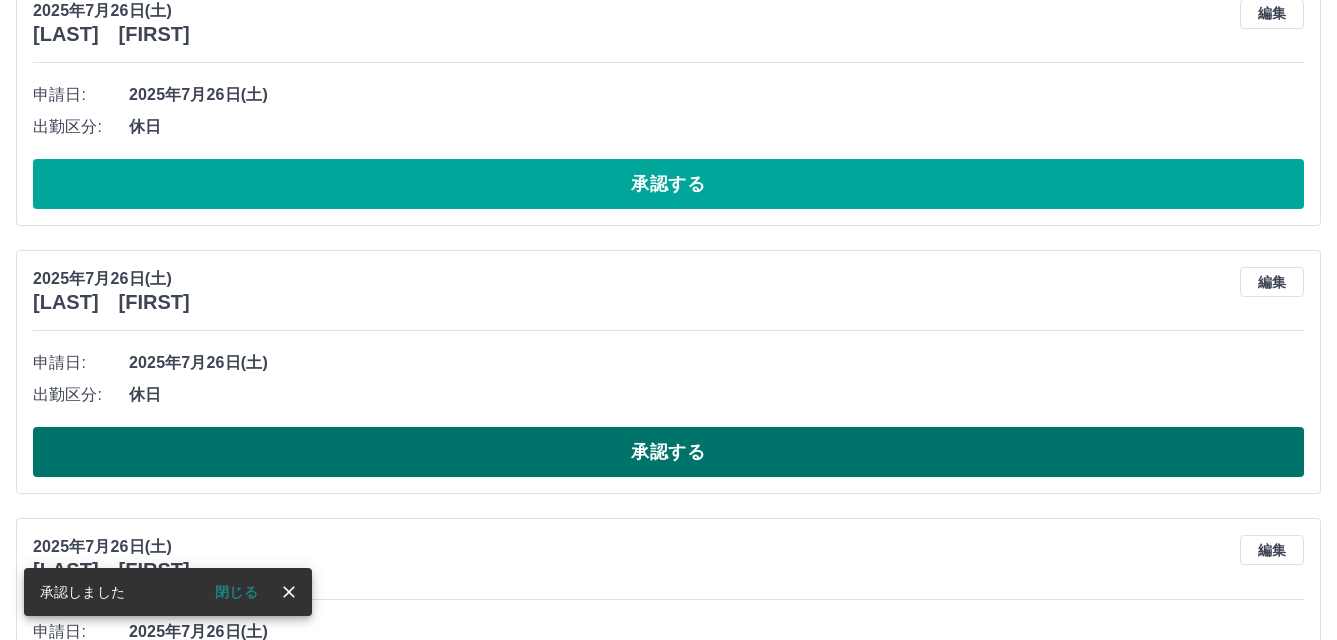 click on "承認する" at bounding box center [668, 452] 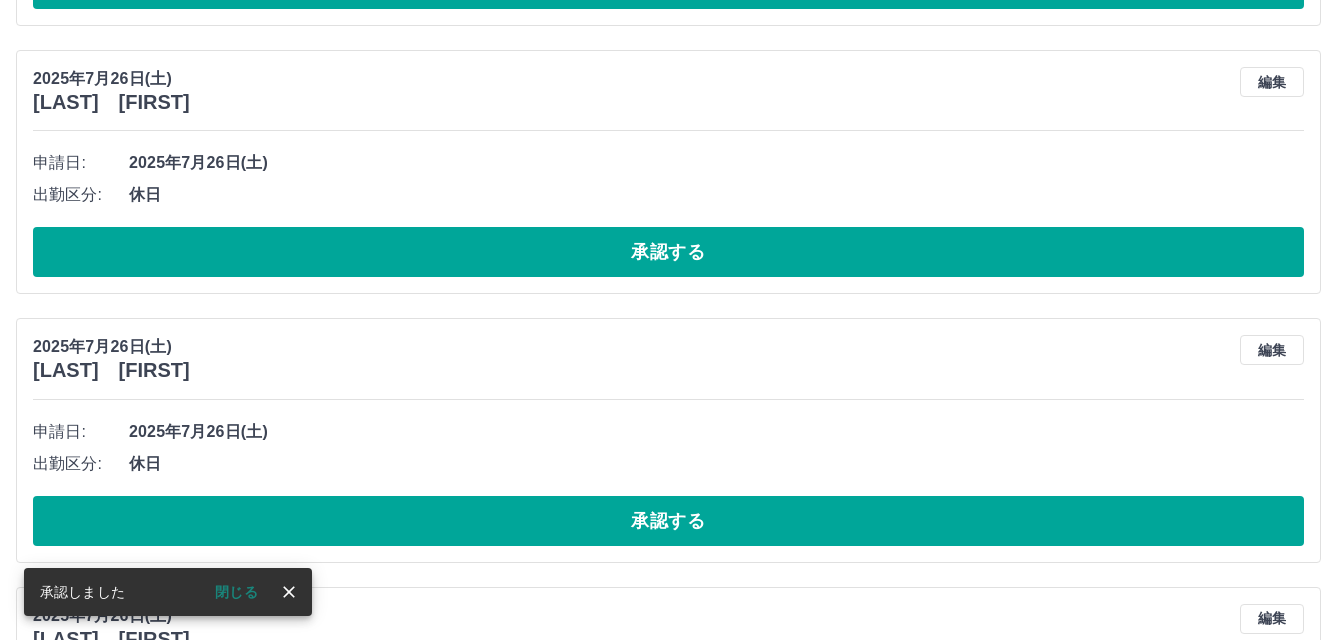 scroll, scrollTop: 2096, scrollLeft: 0, axis: vertical 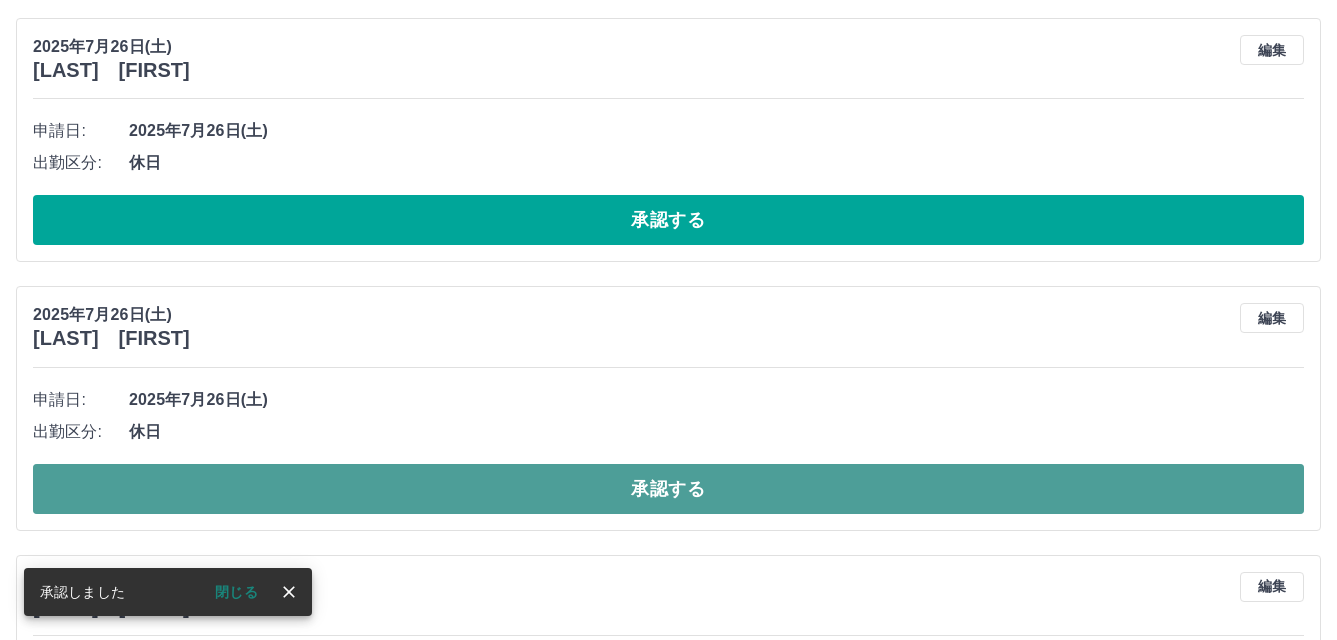 click on "承認する" at bounding box center (668, 489) 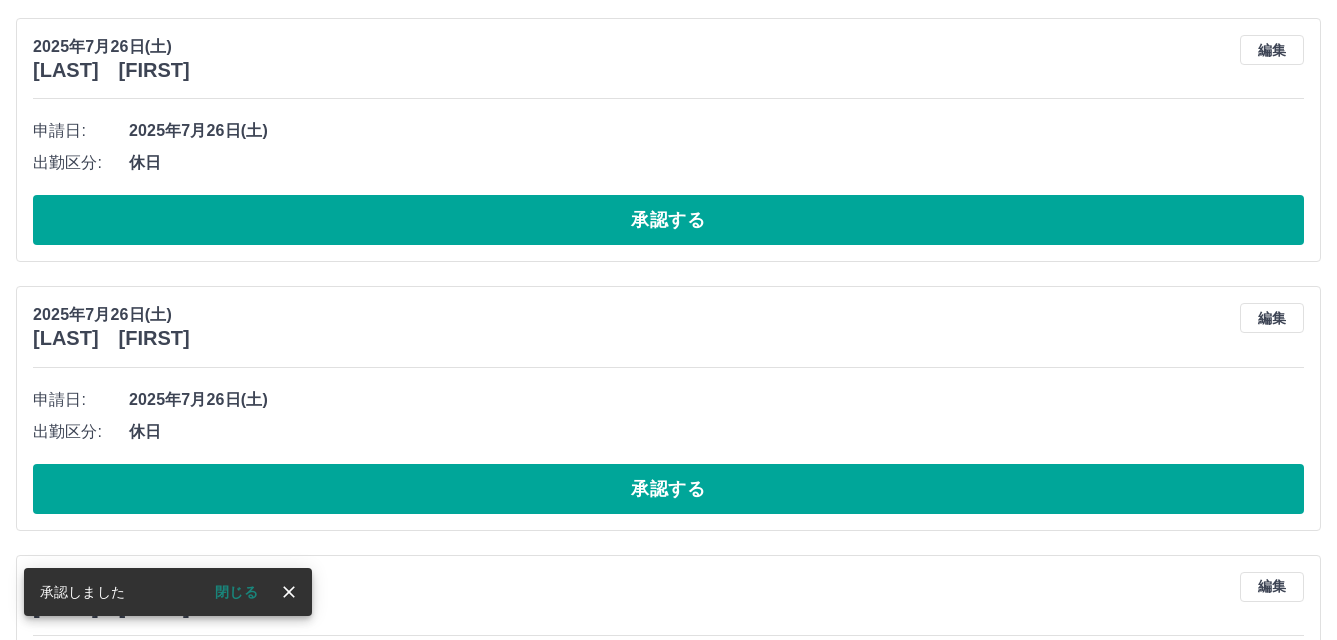 click on "承認する" at bounding box center [668, 489] 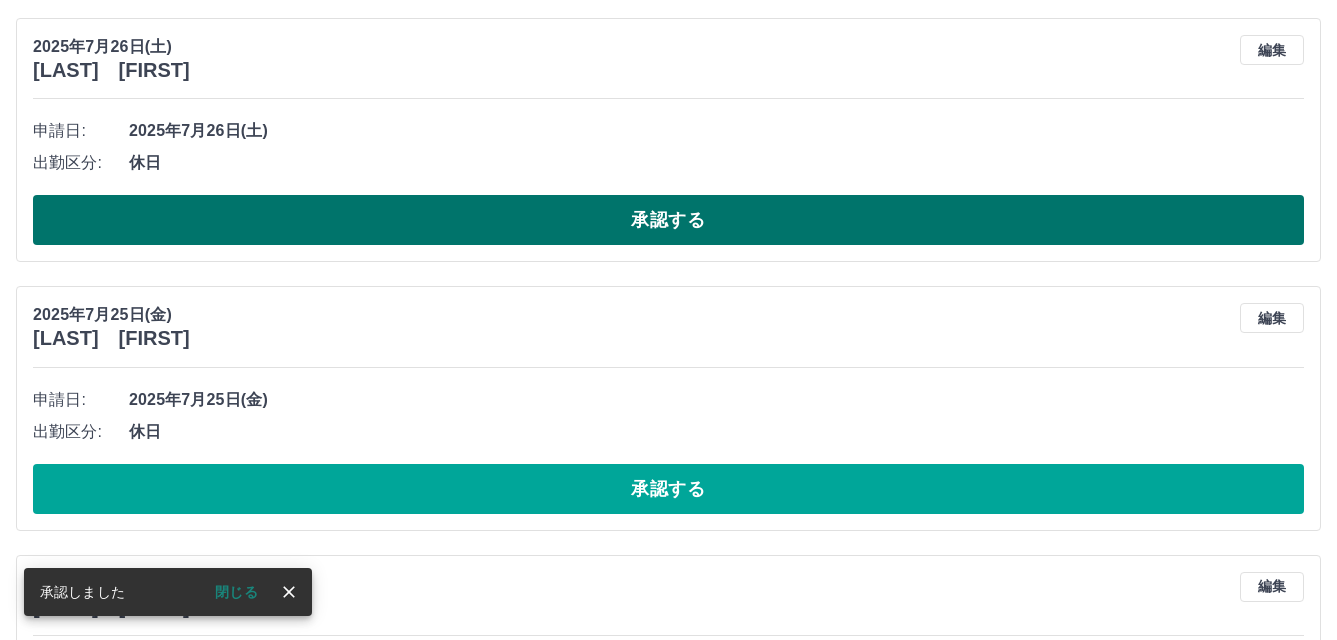 click on "承認する" at bounding box center (668, 220) 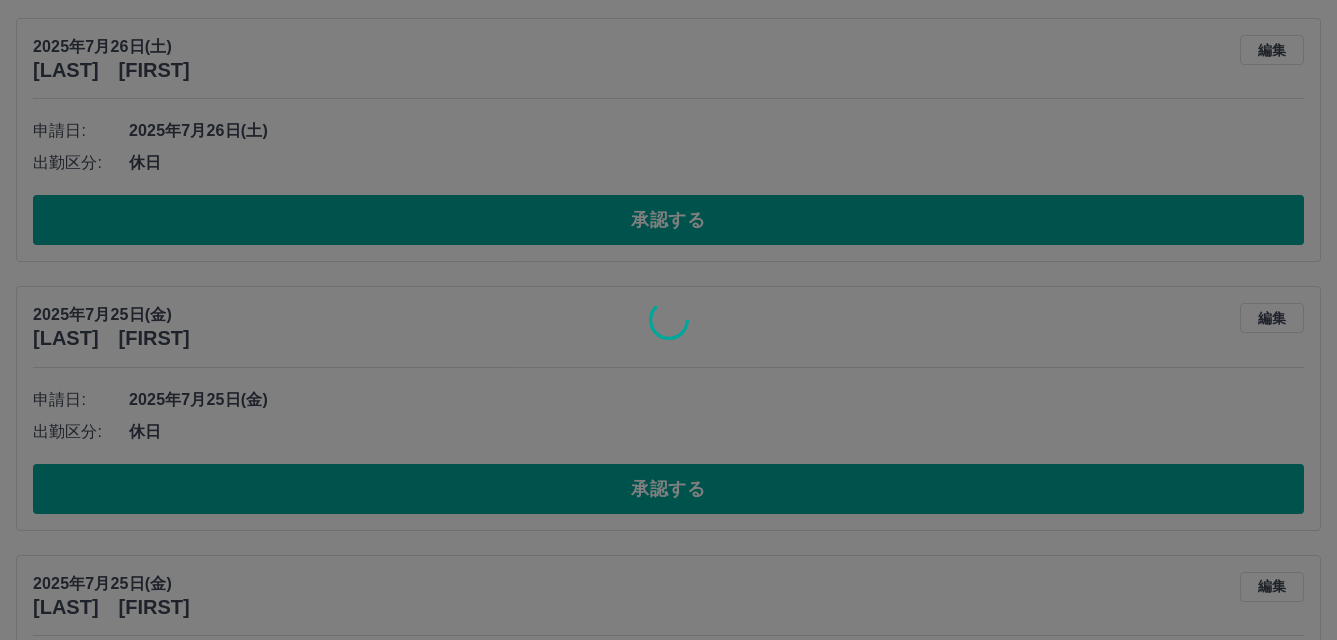scroll, scrollTop: 1828, scrollLeft: 0, axis: vertical 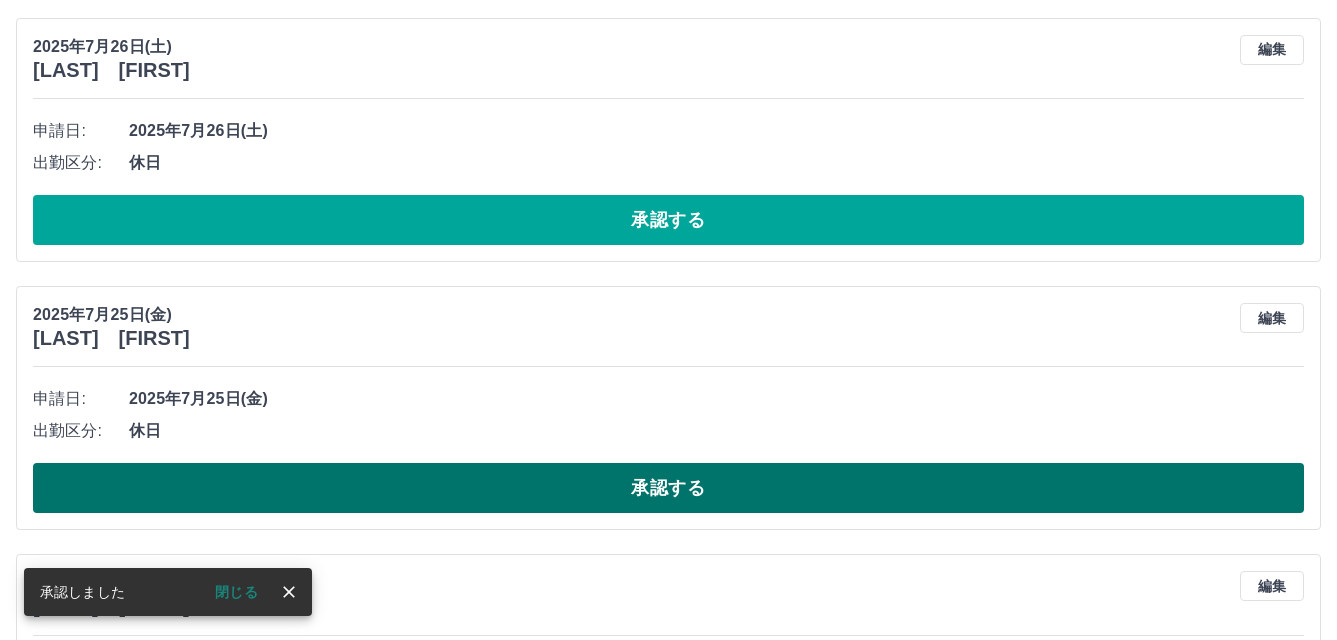click on "承認する" at bounding box center [668, 488] 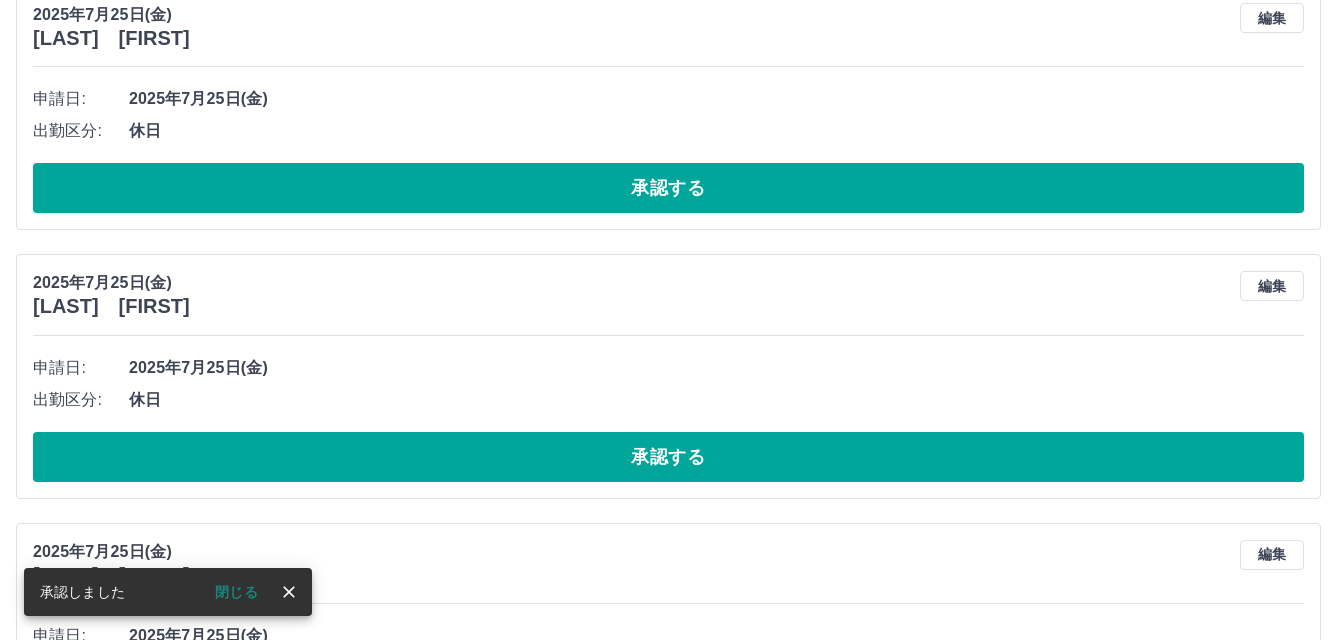 scroll, scrollTop: 1860, scrollLeft: 0, axis: vertical 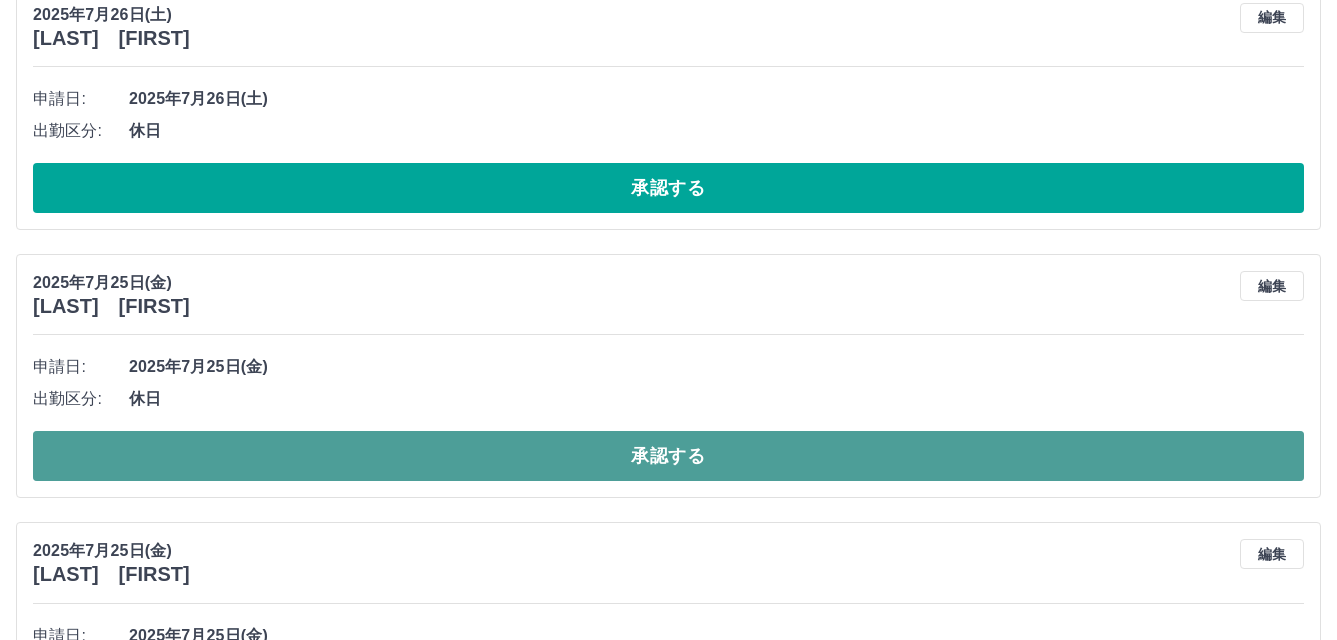 click on "承認する" at bounding box center [668, 456] 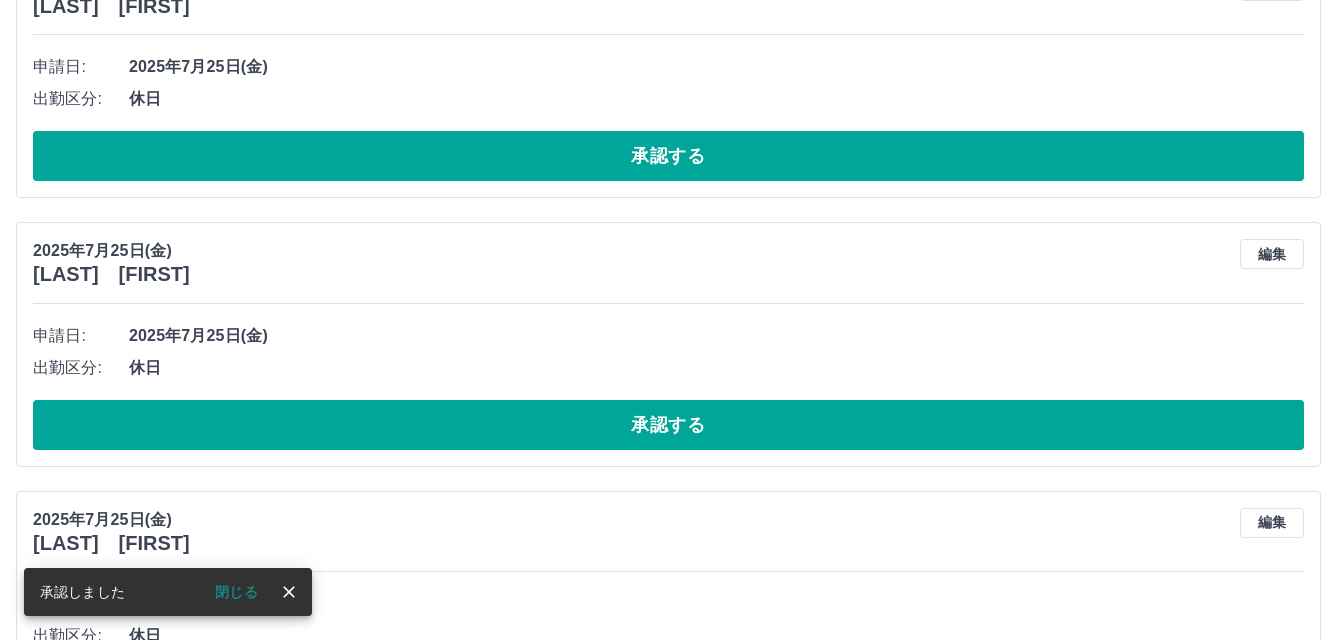 scroll, scrollTop: 1892, scrollLeft: 0, axis: vertical 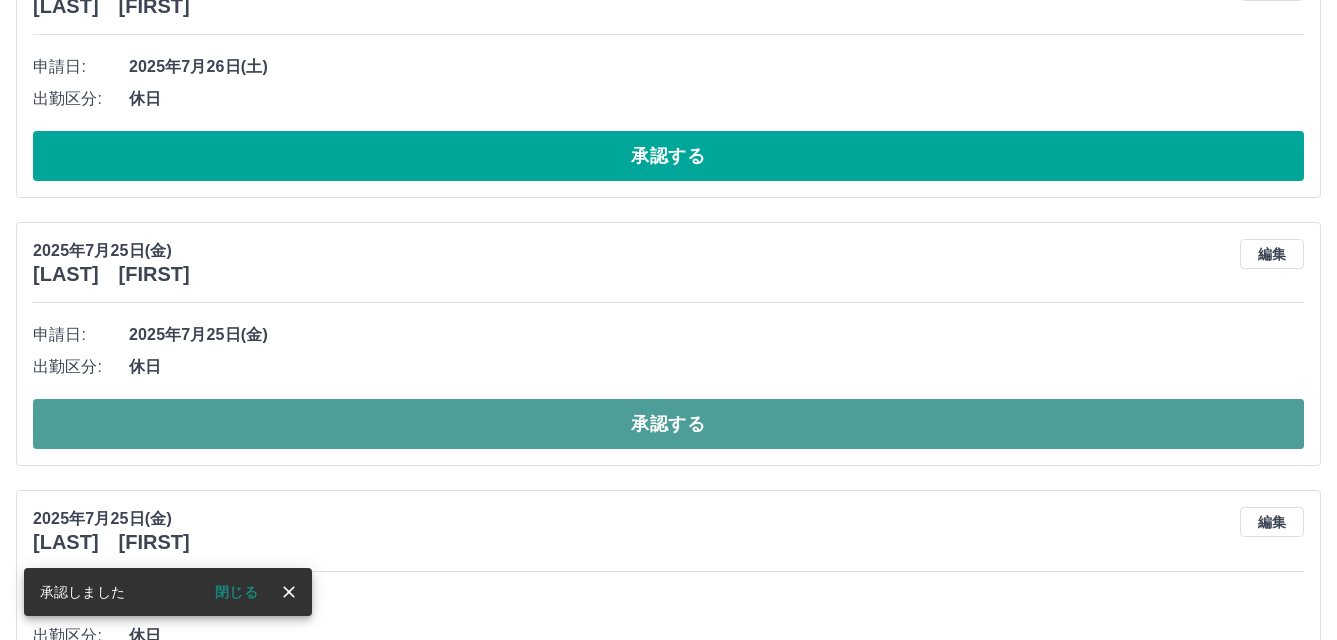 click on "承認する" at bounding box center [668, 424] 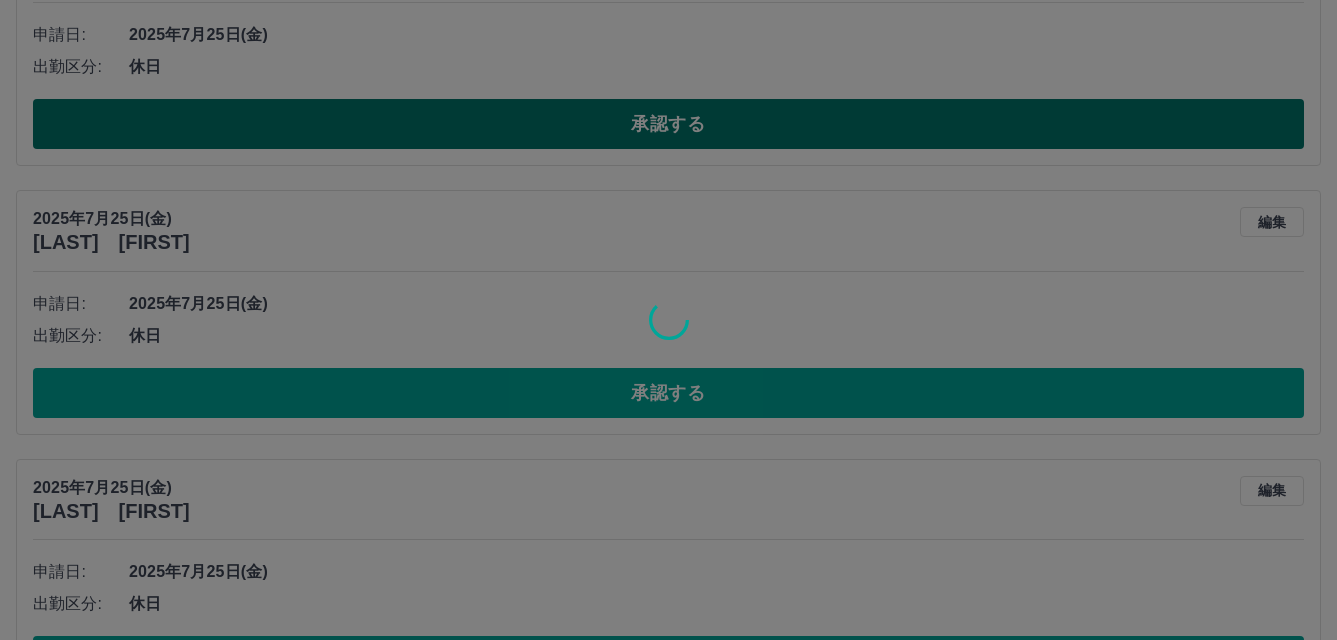 scroll, scrollTop: 1924, scrollLeft: 0, axis: vertical 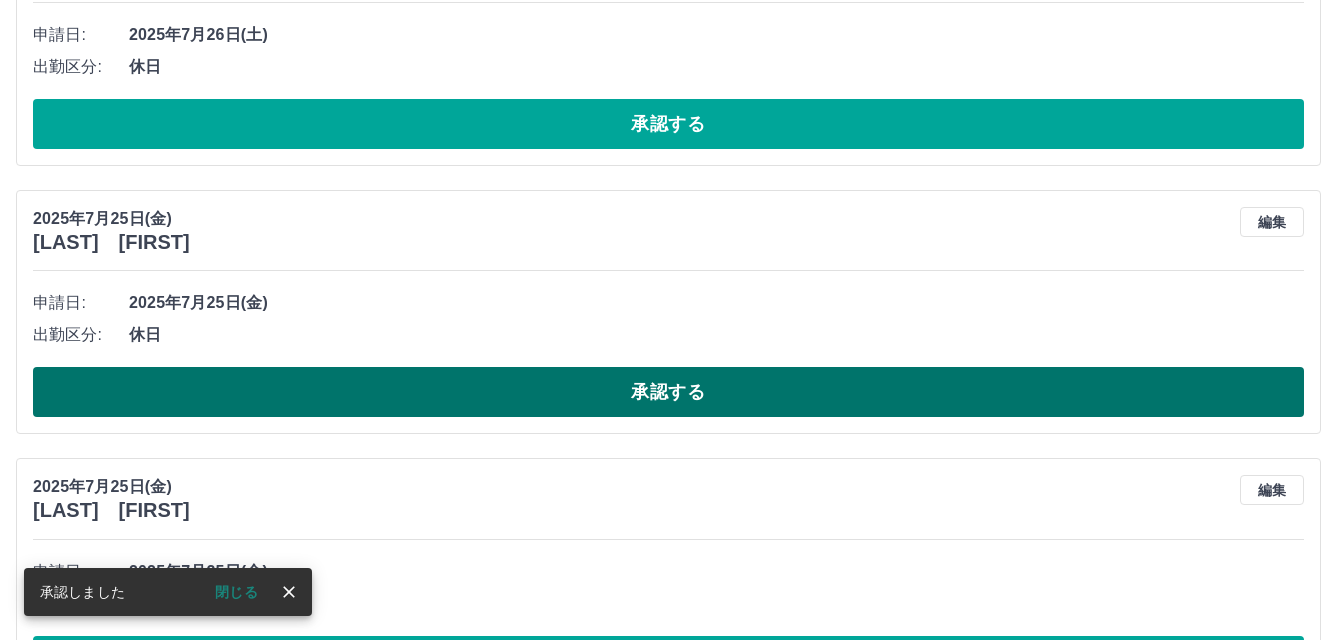click on "承認する" at bounding box center (668, 392) 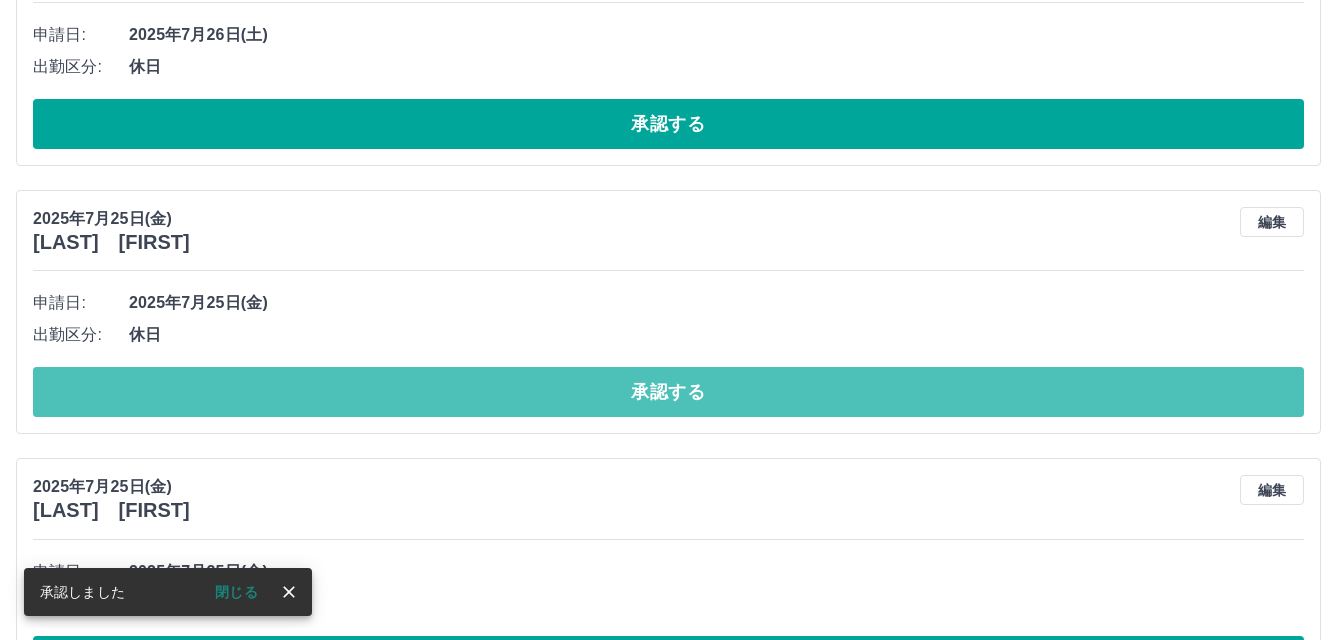 click on "承認する" at bounding box center (668, 392) 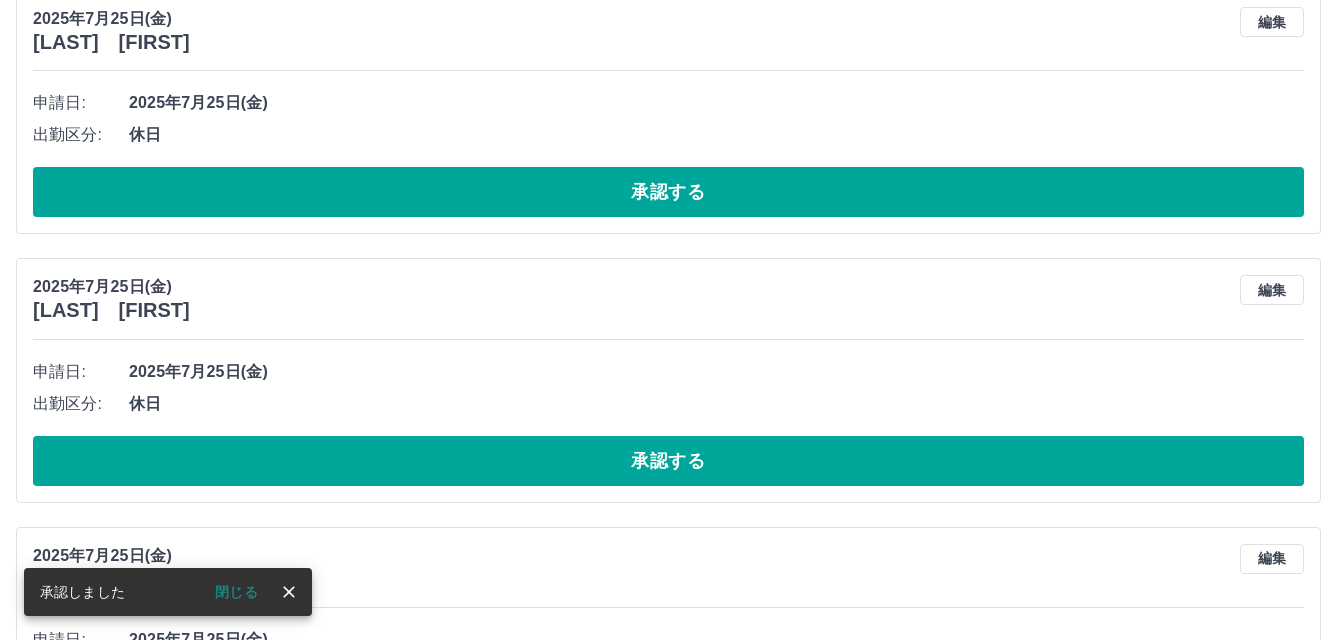 scroll, scrollTop: 1856, scrollLeft: 0, axis: vertical 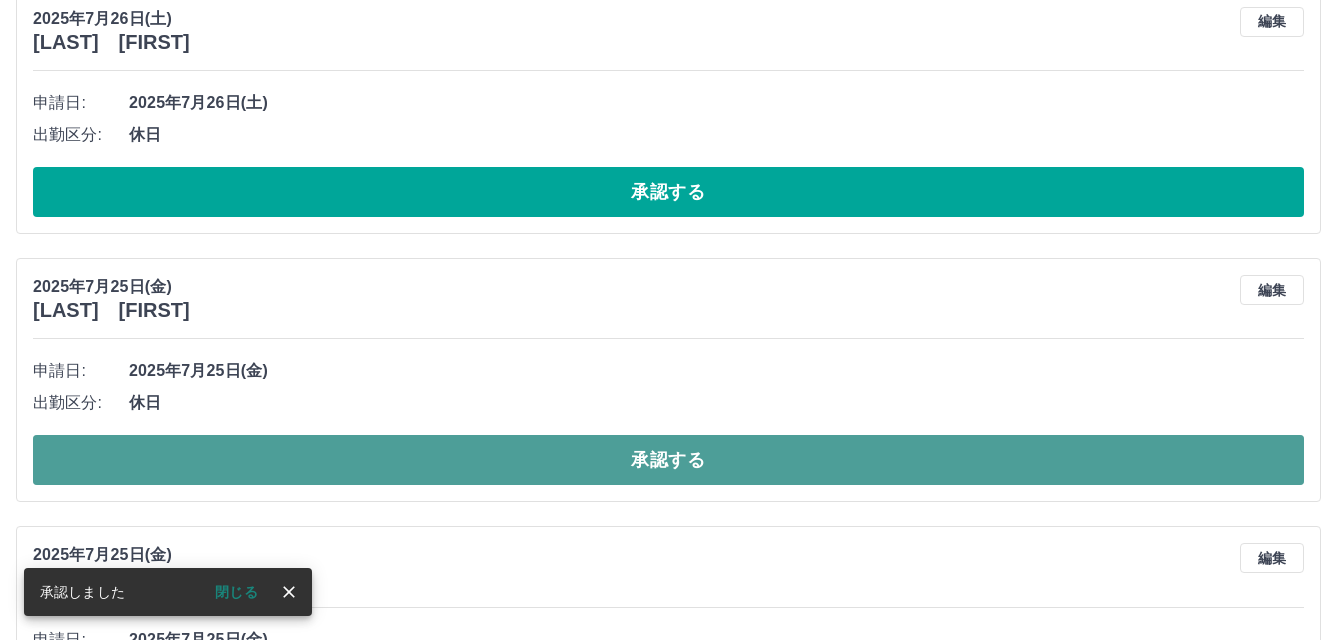 click on "承認する" at bounding box center [668, 460] 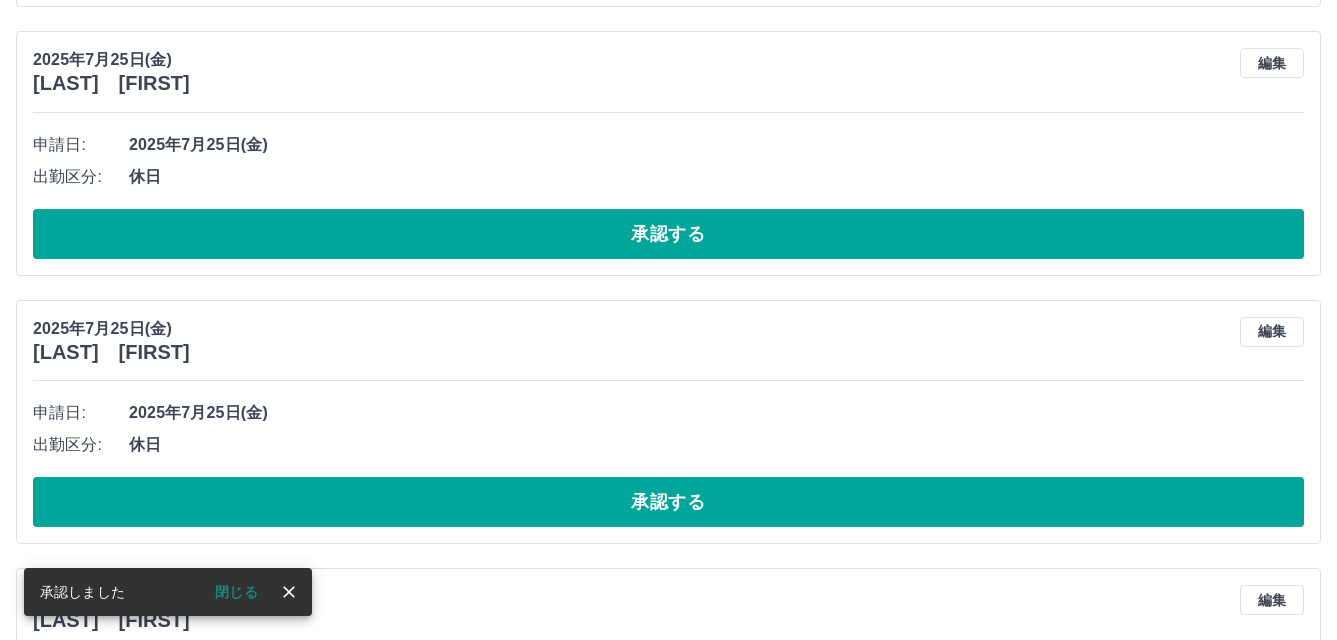 scroll, scrollTop: 2888, scrollLeft: 0, axis: vertical 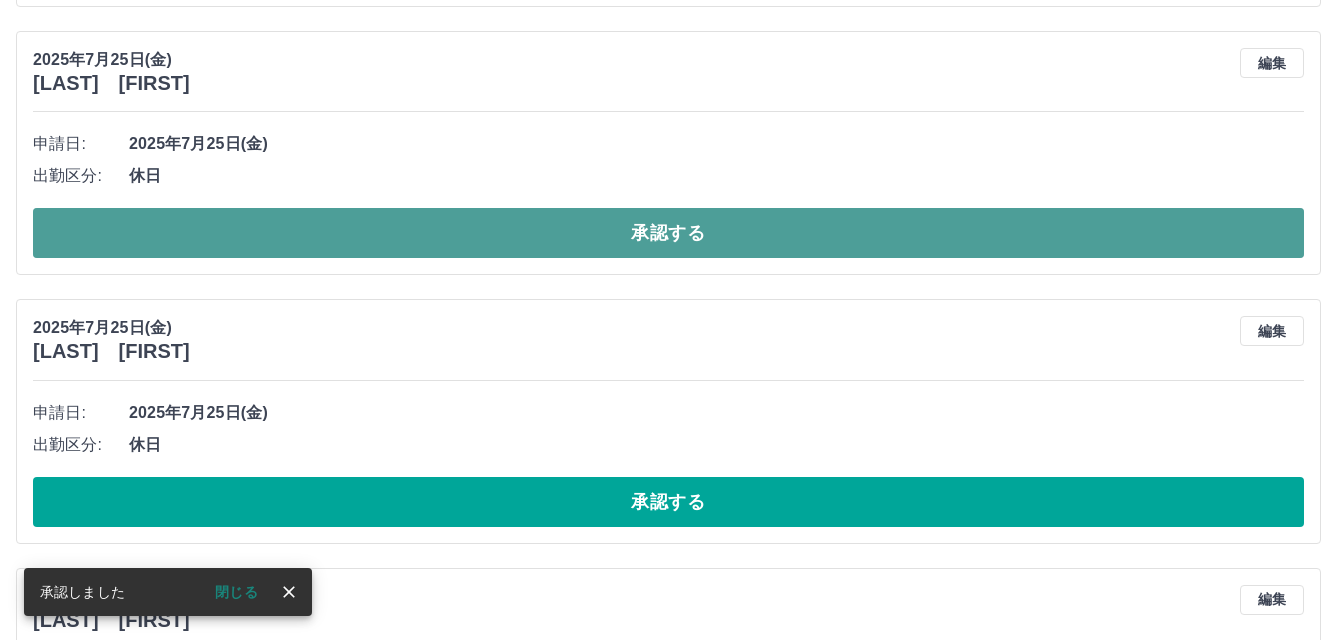 click on "承認する" at bounding box center (668, 233) 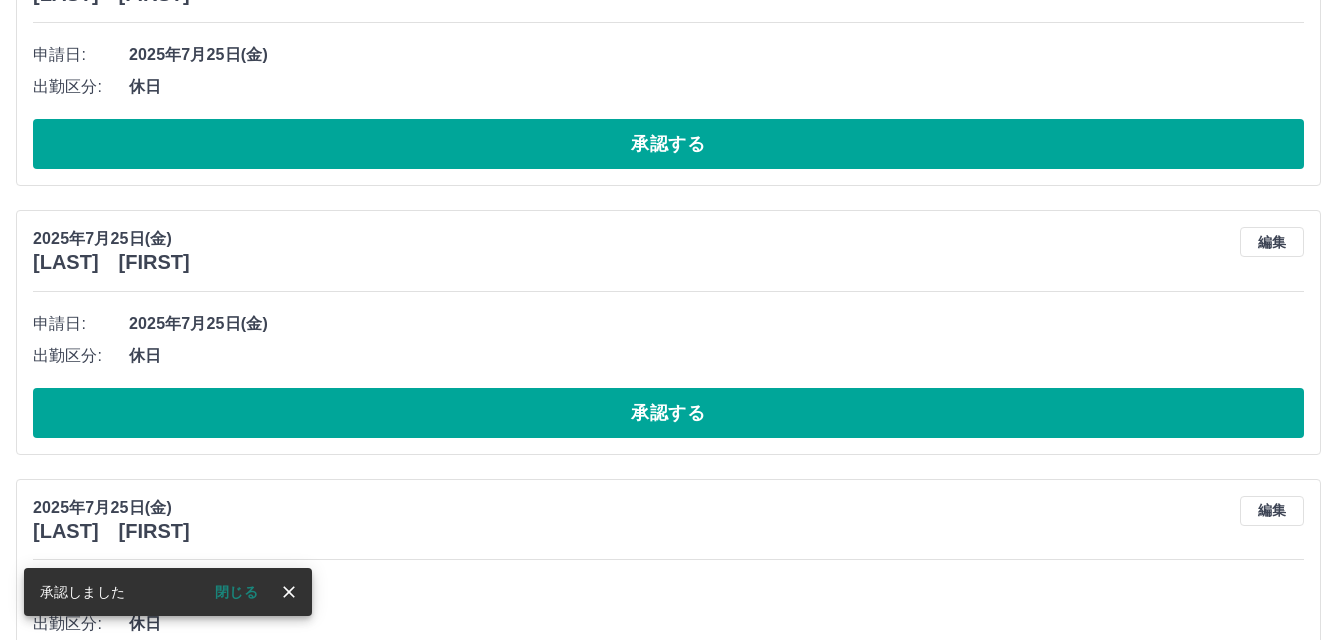 scroll, scrollTop: 2888, scrollLeft: 0, axis: vertical 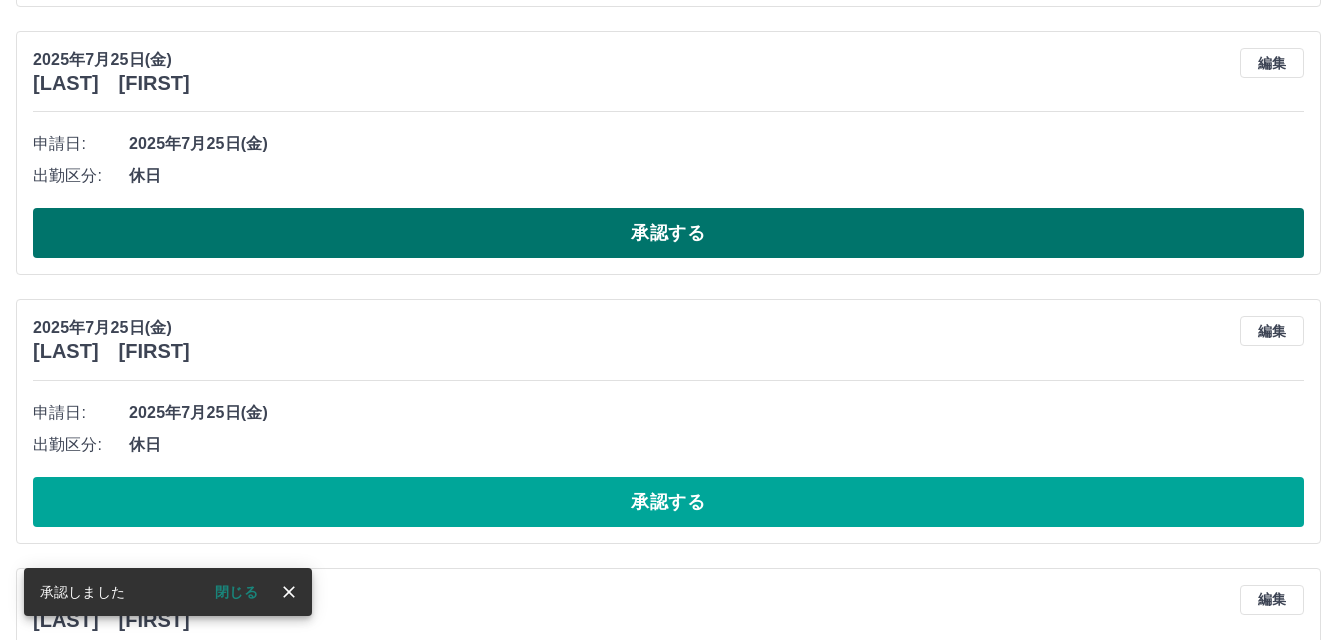 click on "承認する" at bounding box center (668, 233) 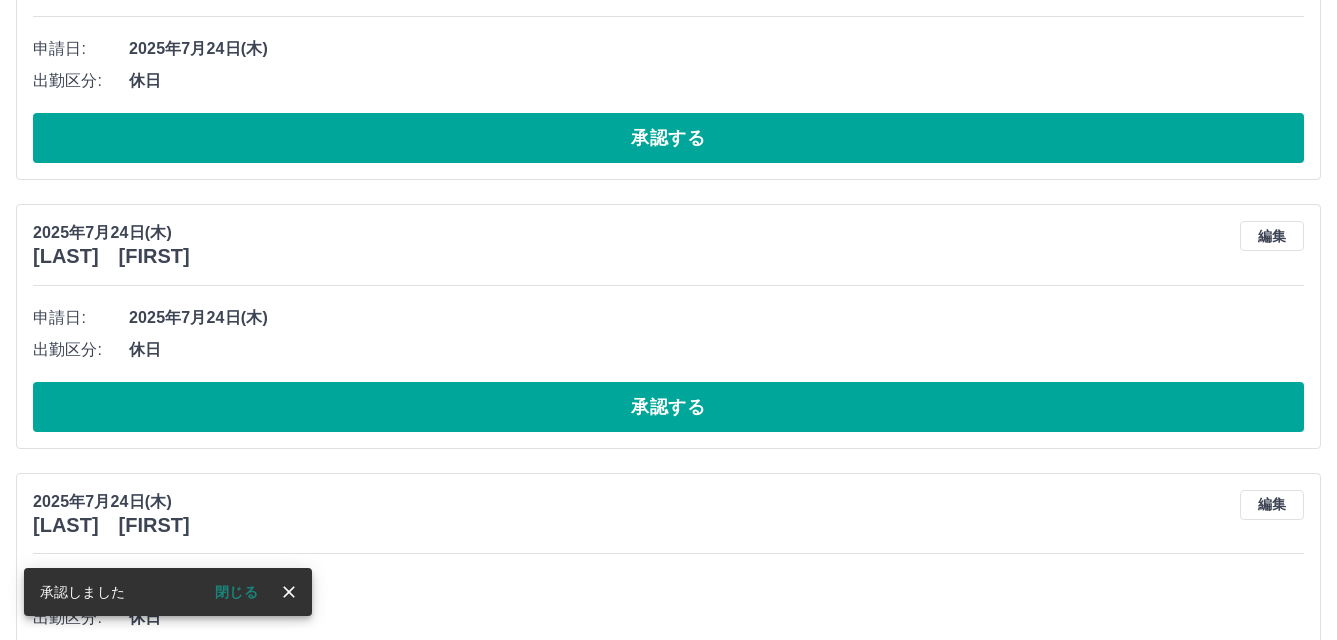 scroll, scrollTop: 3520, scrollLeft: 0, axis: vertical 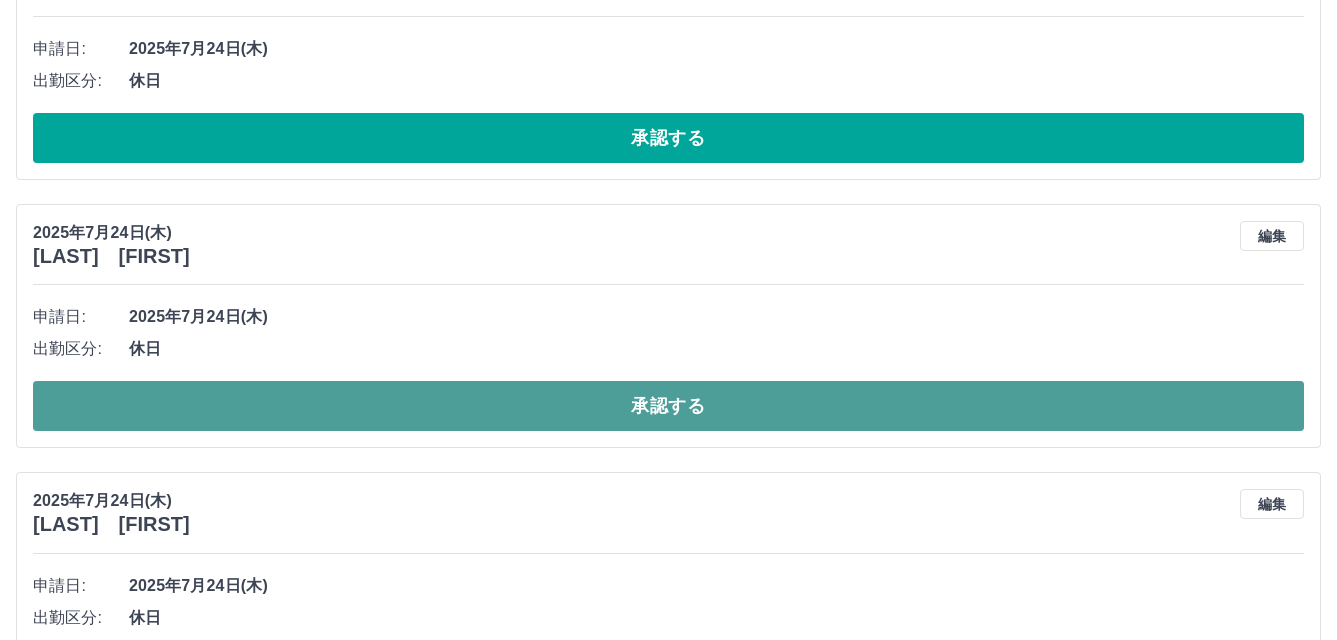 click on "承認する" at bounding box center (668, 406) 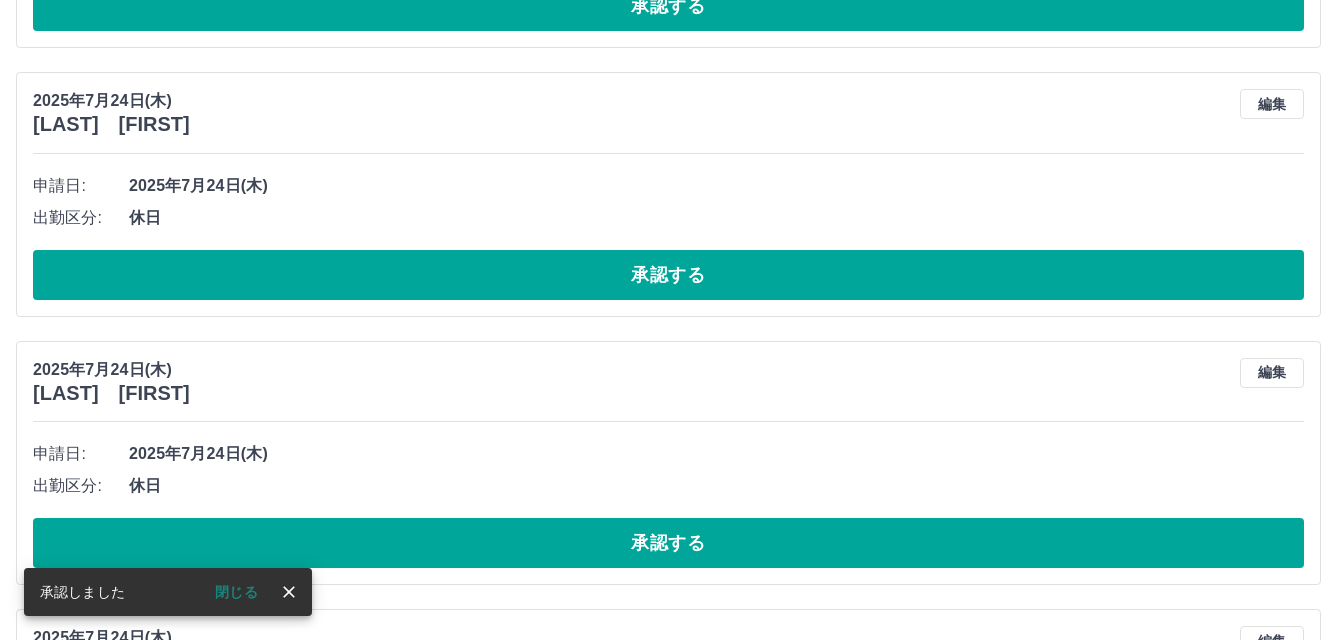 scroll, scrollTop: 3652, scrollLeft: 0, axis: vertical 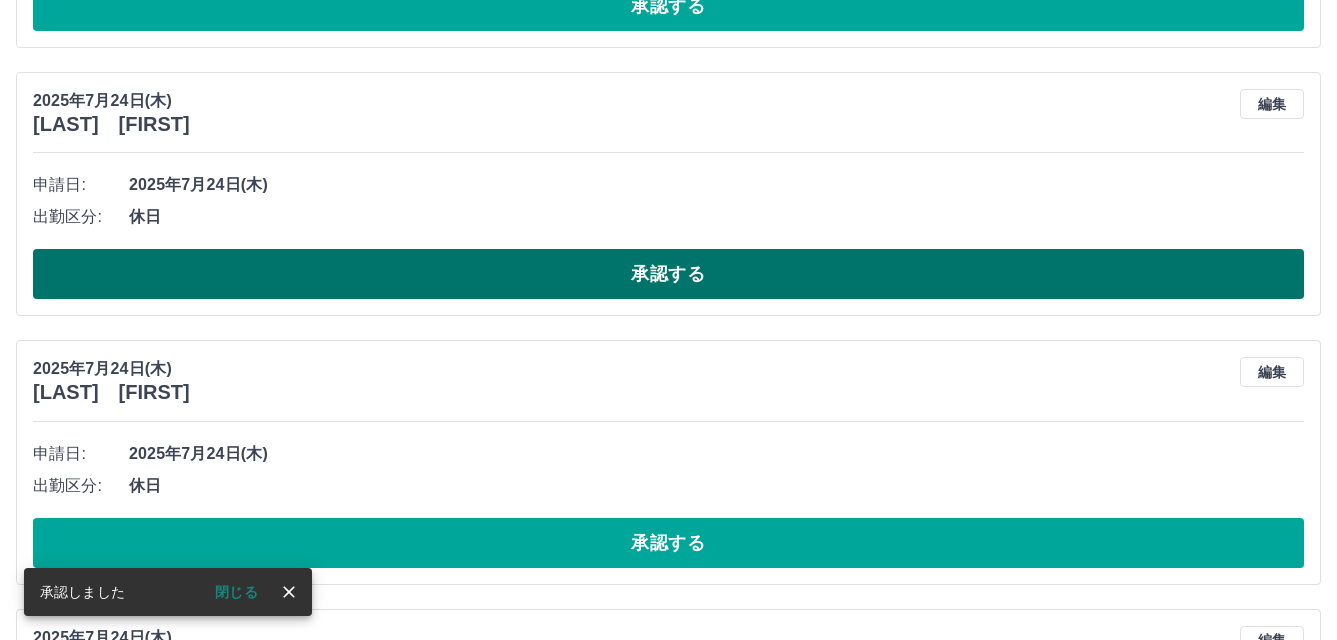 click on "承認する" at bounding box center [668, 274] 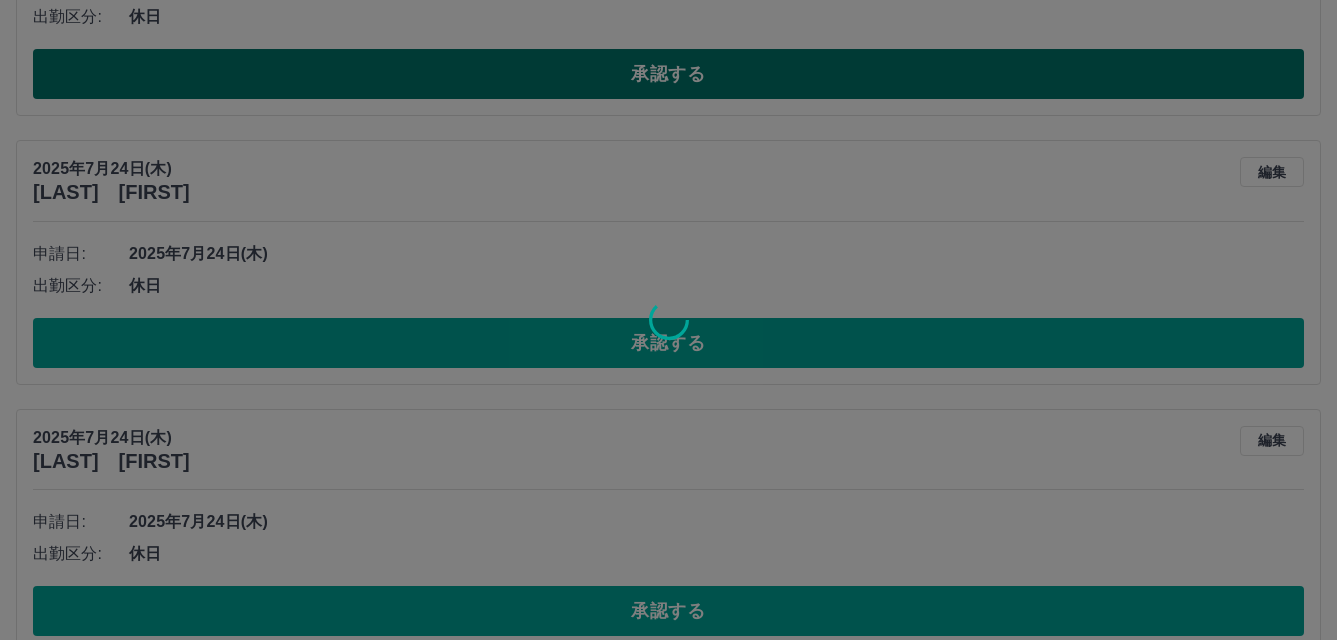 scroll, scrollTop: 3584, scrollLeft: 0, axis: vertical 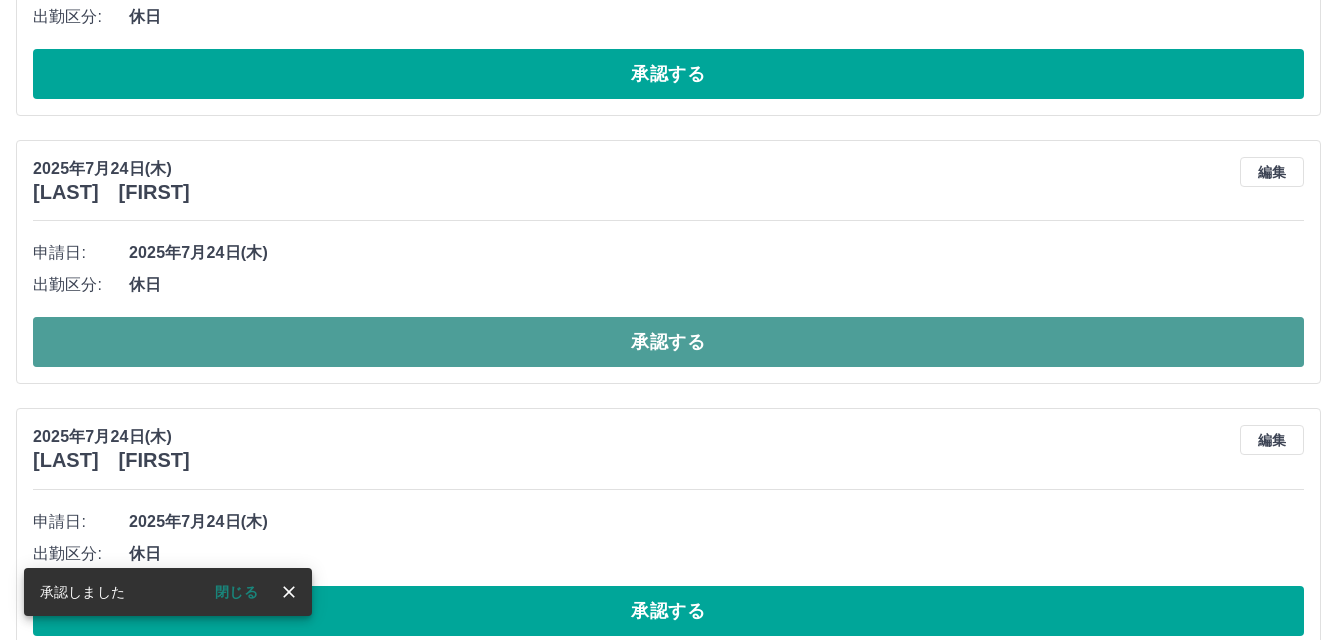 click on "承認する" at bounding box center [668, 342] 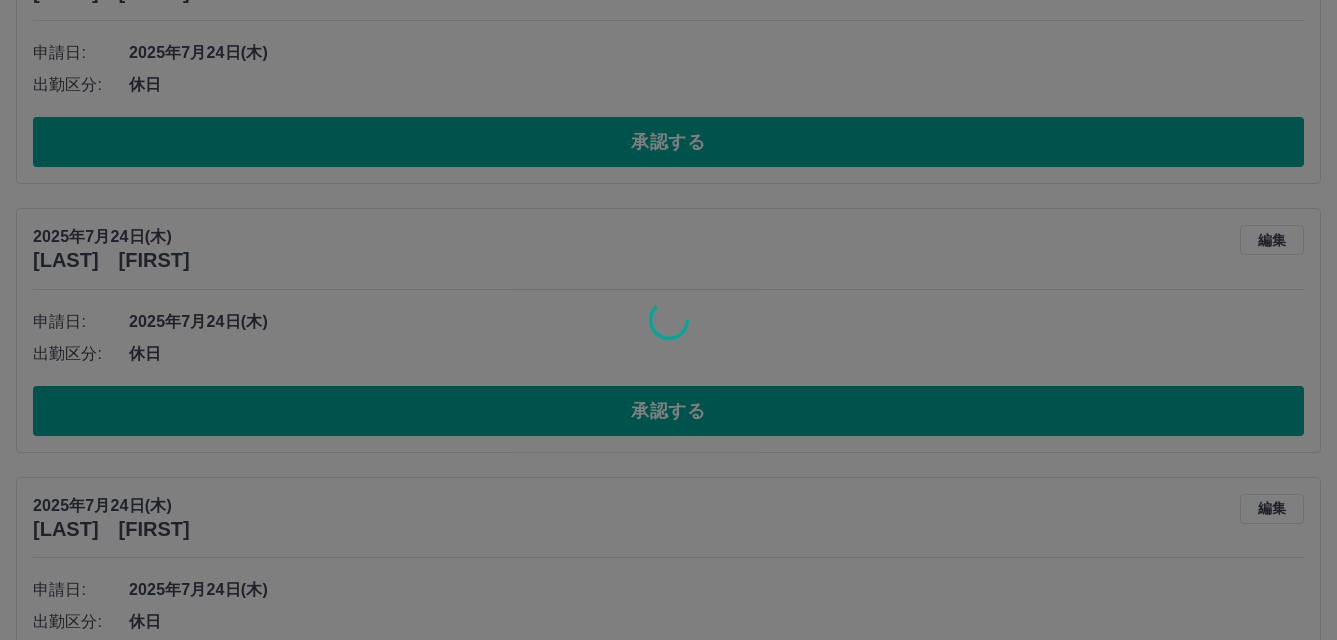 scroll, scrollTop: 3516, scrollLeft: 0, axis: vertical 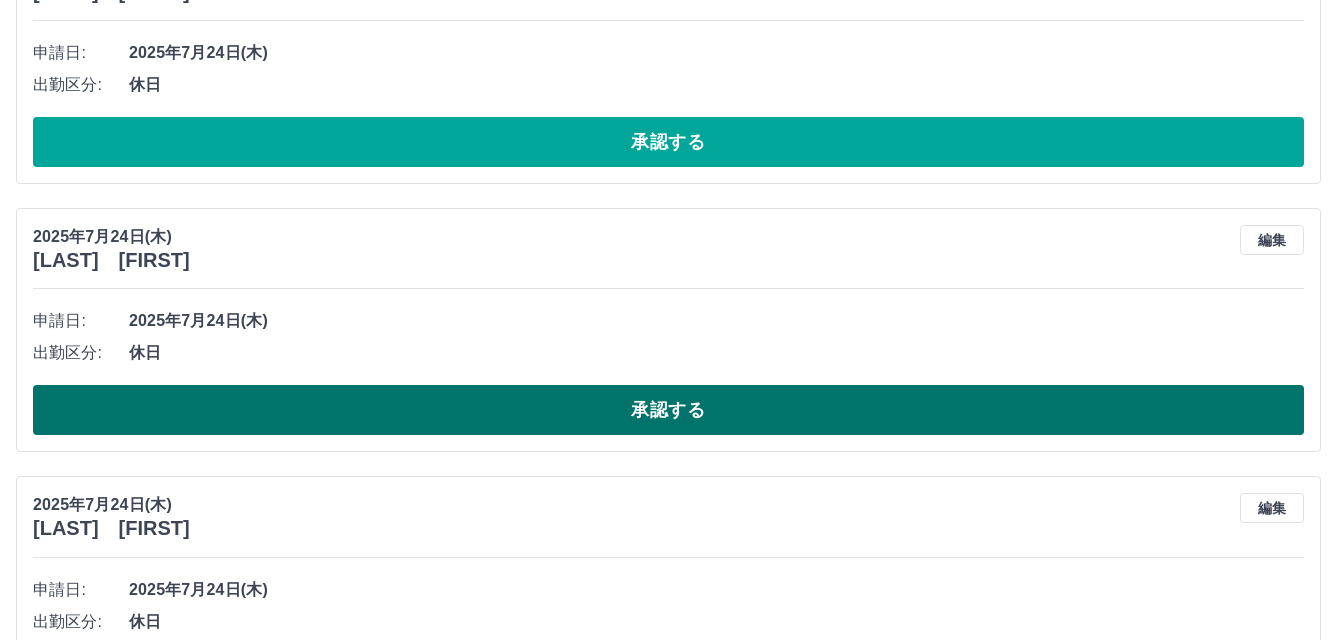 click on "承認する" at bounding box center [668, 410] 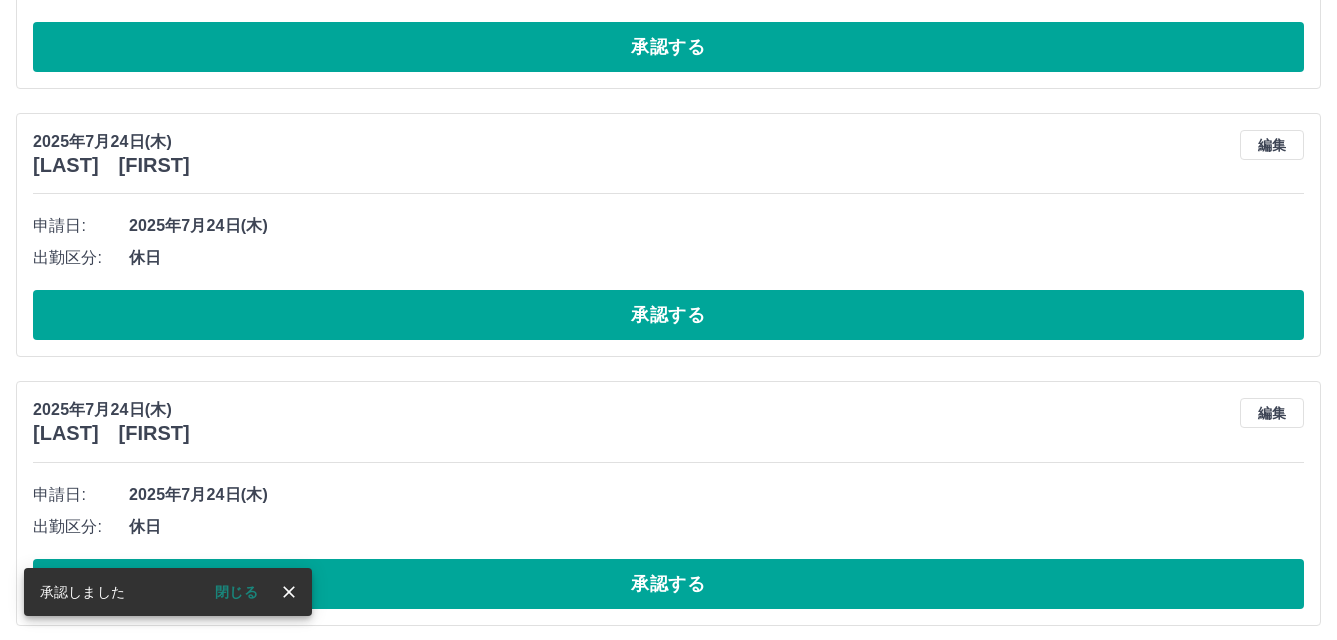 scroll, scrollTop: 4148, scrollLeft: 0, axis: vertical 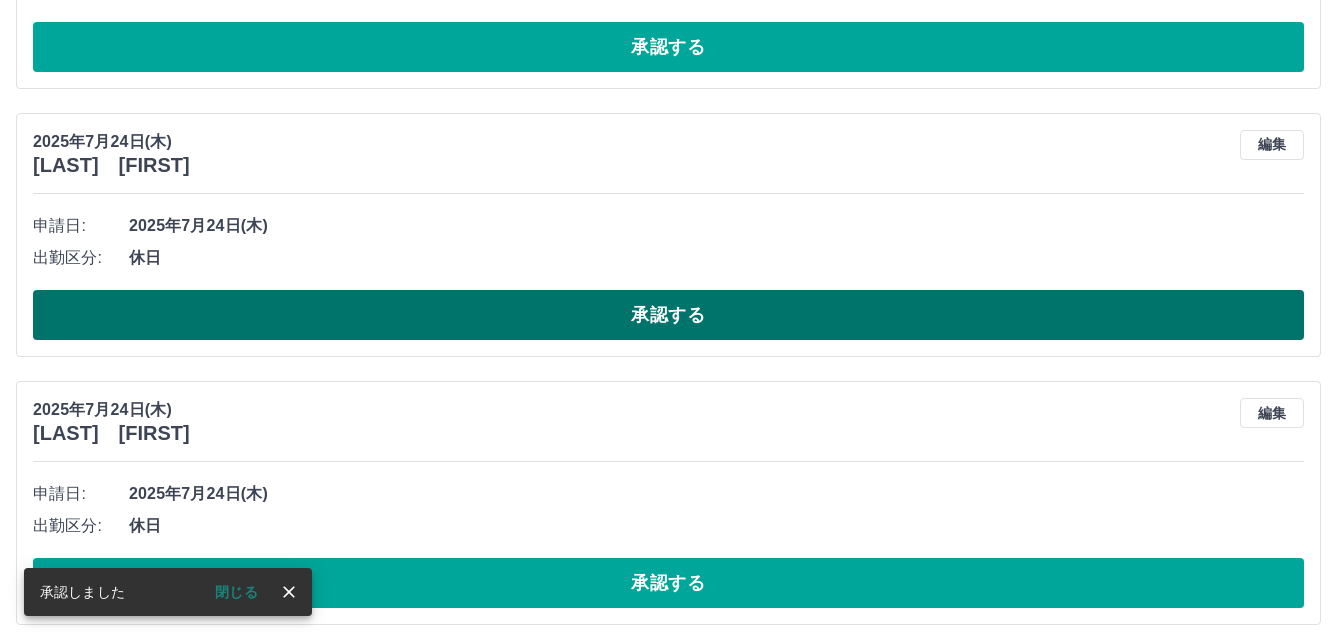 click on "承認する" at bounding box center (668, 315) 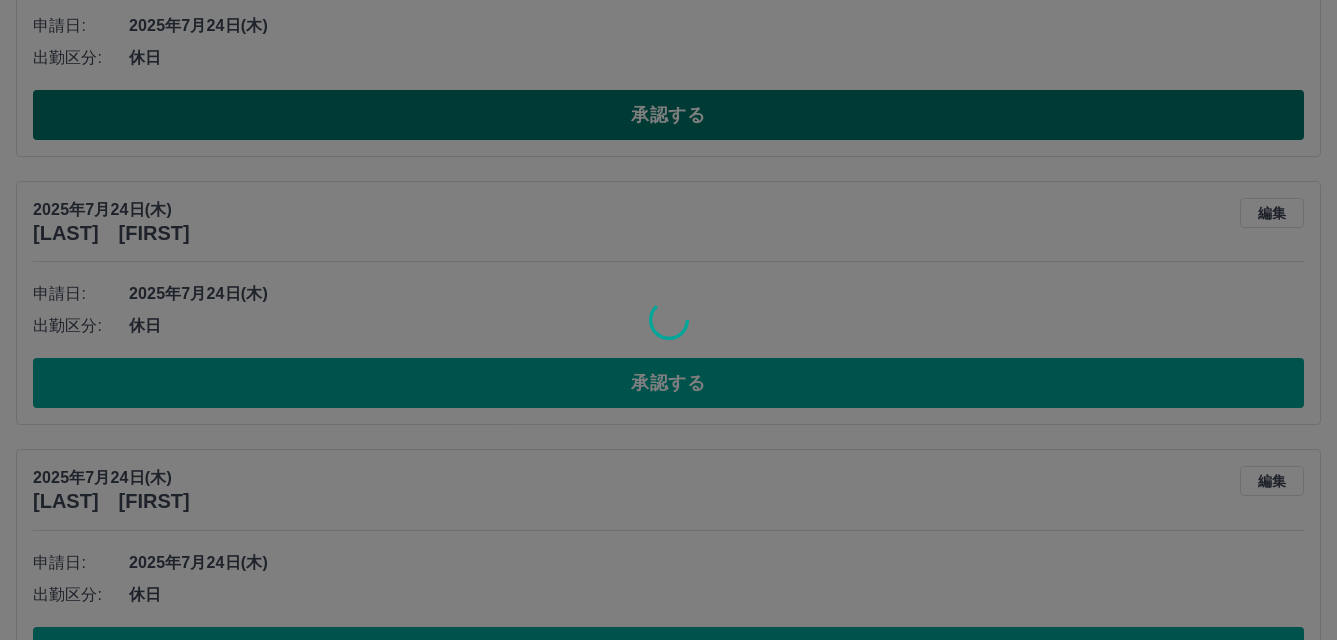 scroll, scrollTop: 4080, scrollLeft: 0, axis: vertical 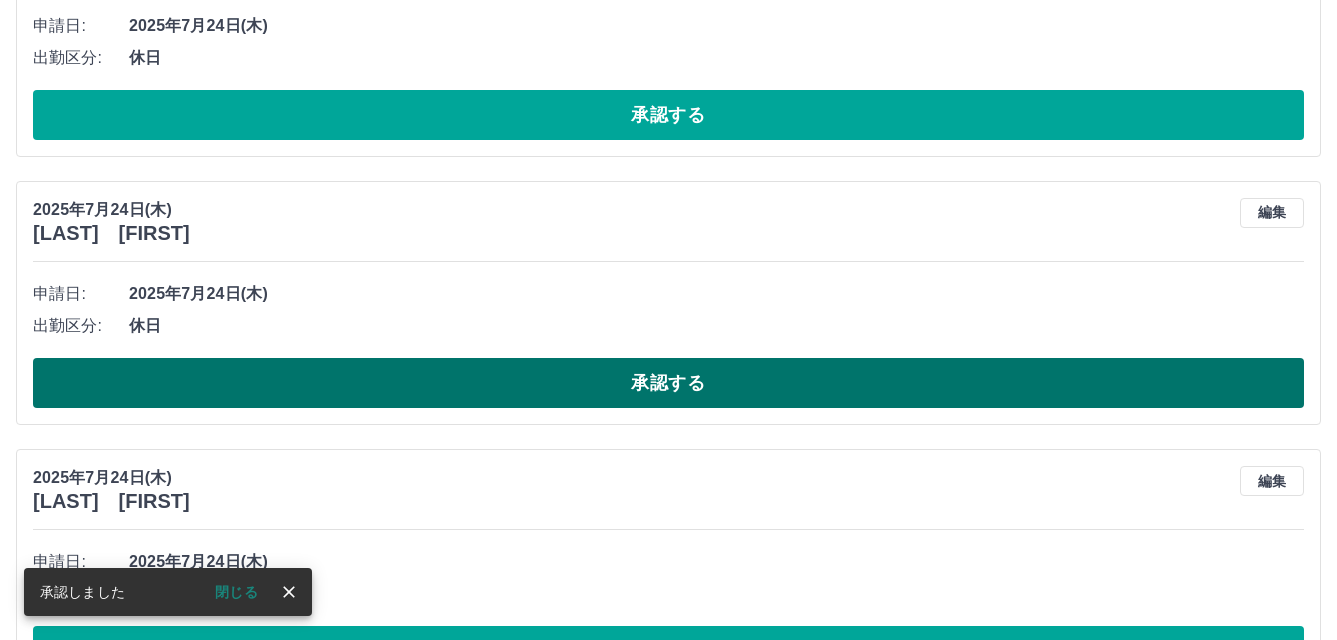 click on "承認する" at bounding box center [668, 383] 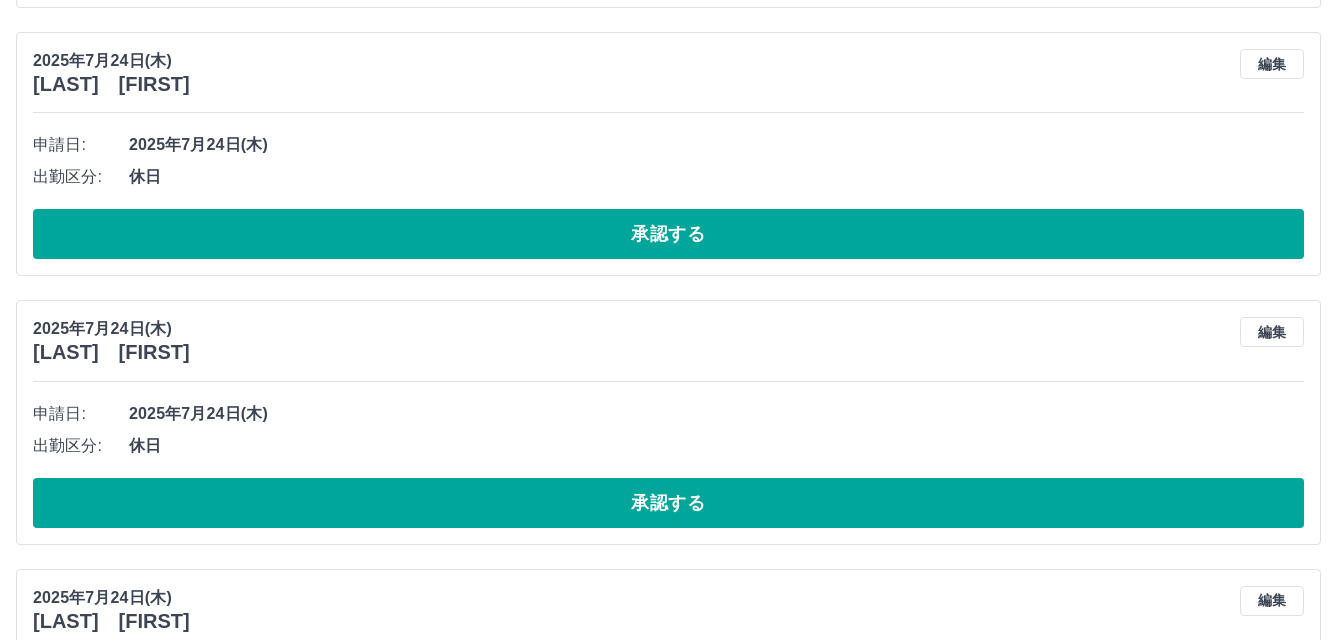 scroll, scrollTop: 4159, scrollLeft: 0, axis: vertical 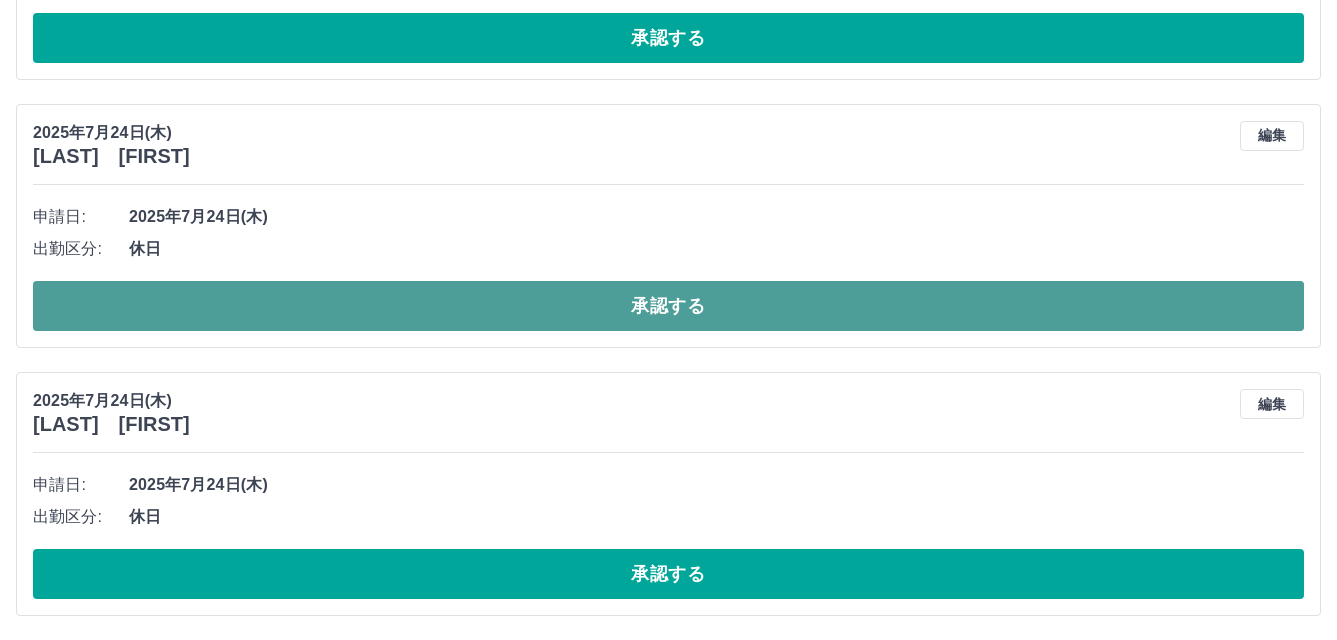 click on "承認する" at bounding box center [668, 306] 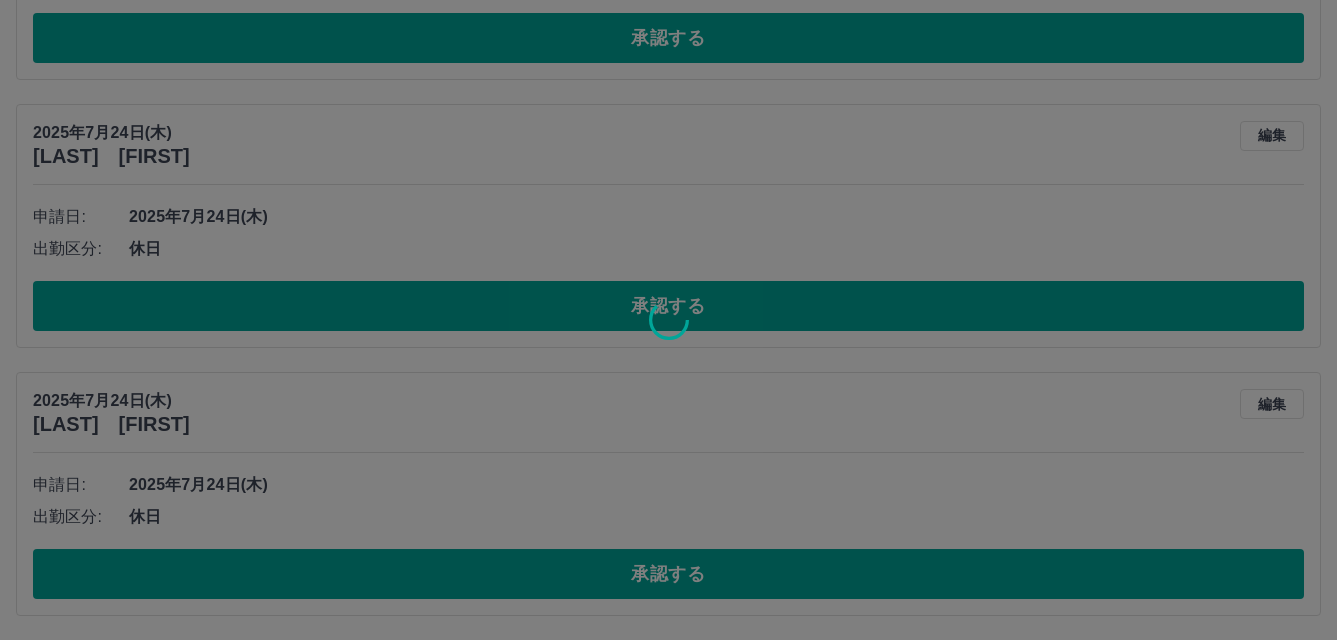 scroll, scrollTop: 3891, scrollLeft: 0, axis: vertical 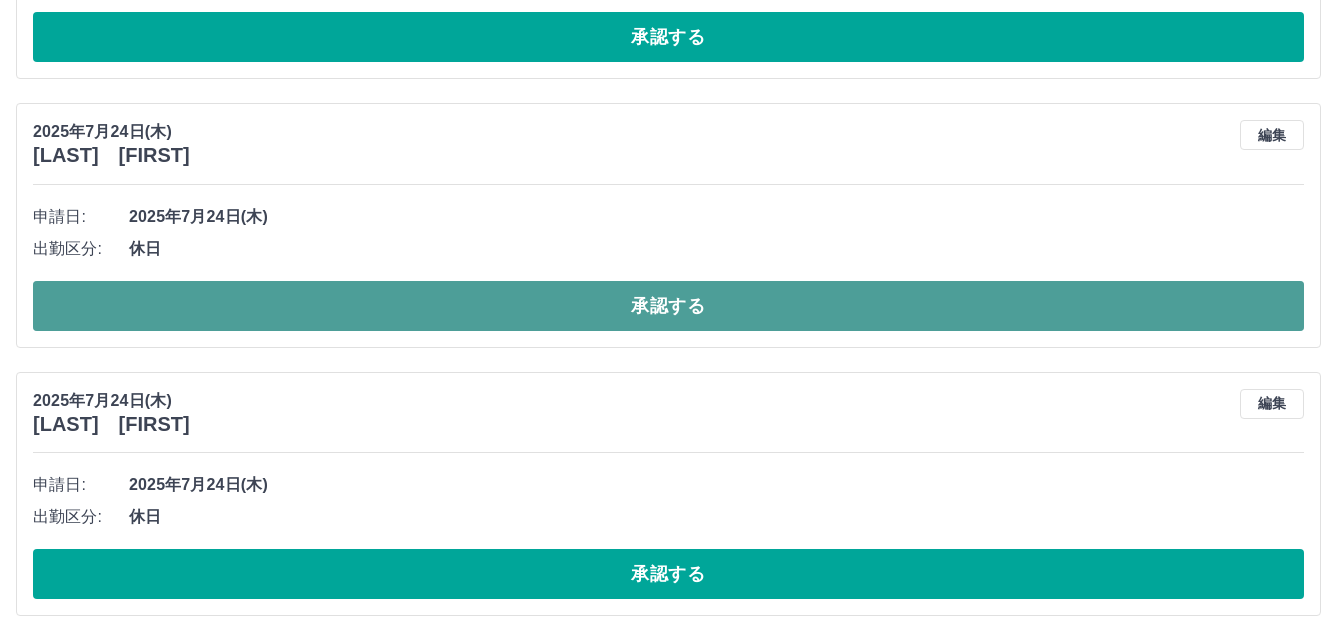 click on "承認する" at bounding box center [668, 306] 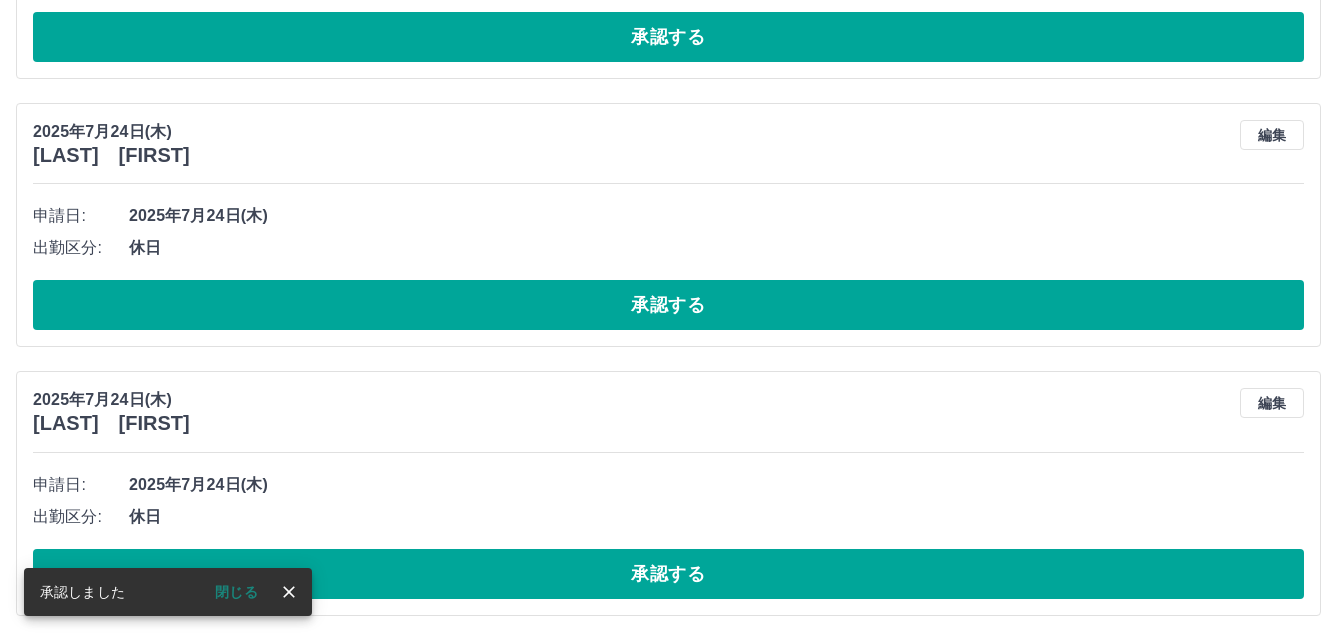 scroll, scrollTop: 3623, scrollLeft: 0, axis: vertical 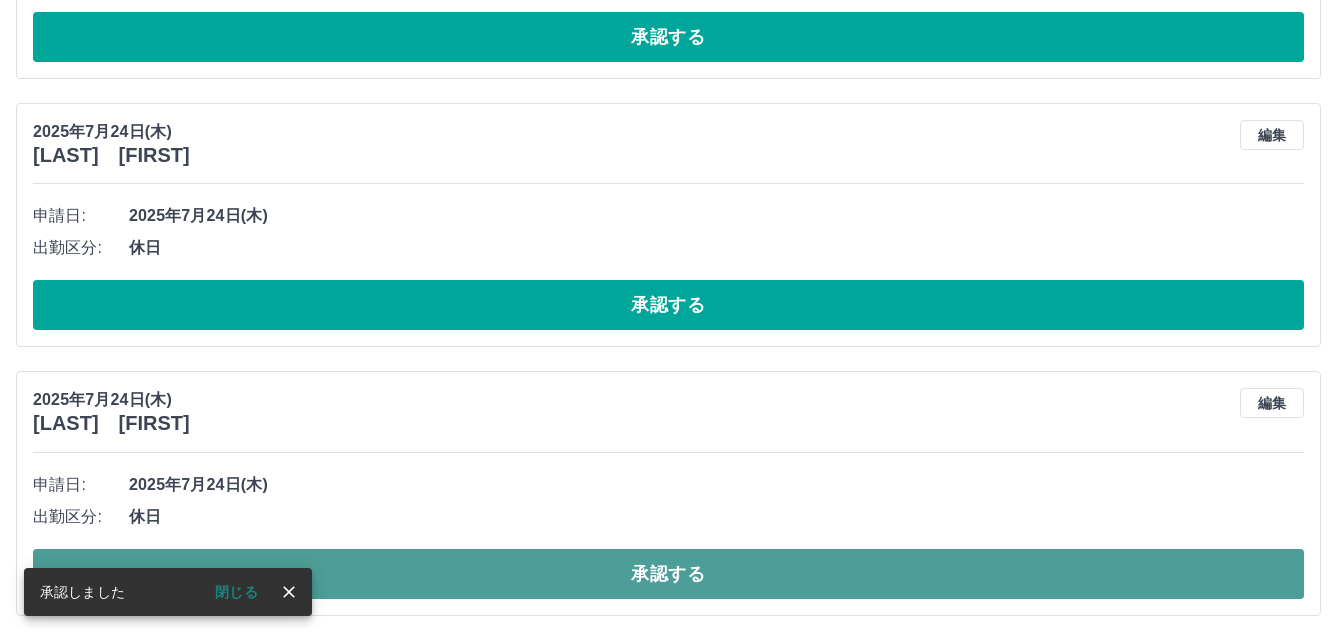 click on "承認する" at bounding box center (668, 574) 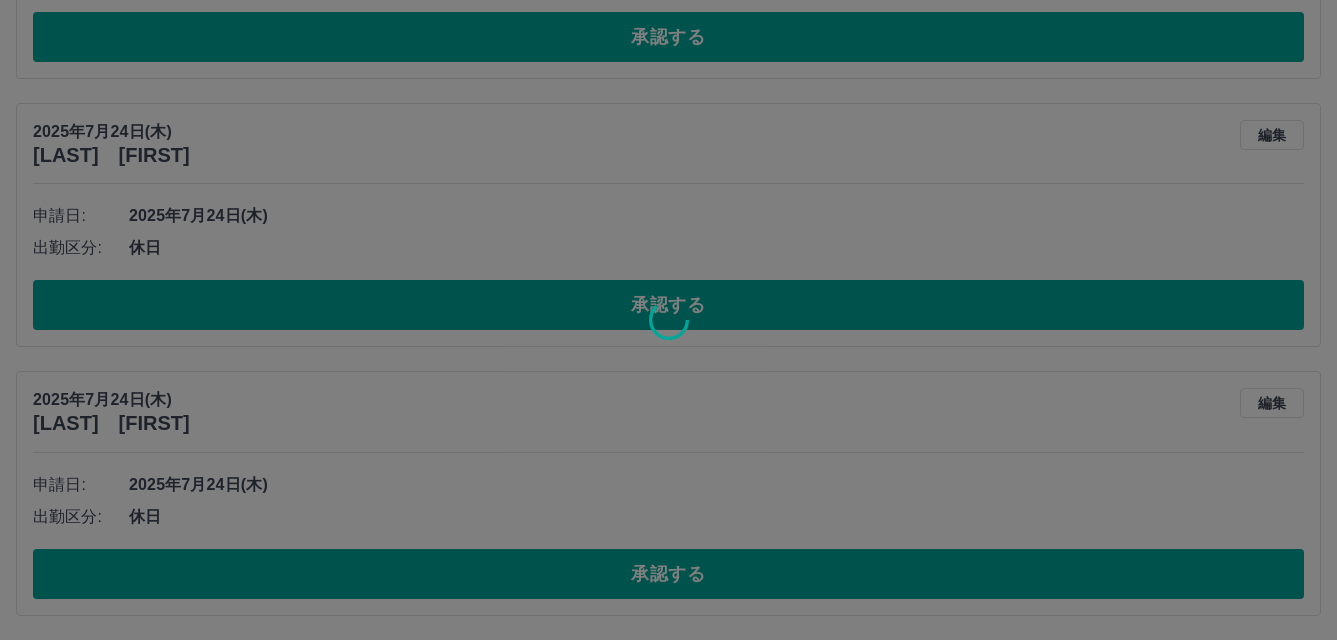 scroll, scrollTop: 3354, scrollLeft: 0, axis: vertical 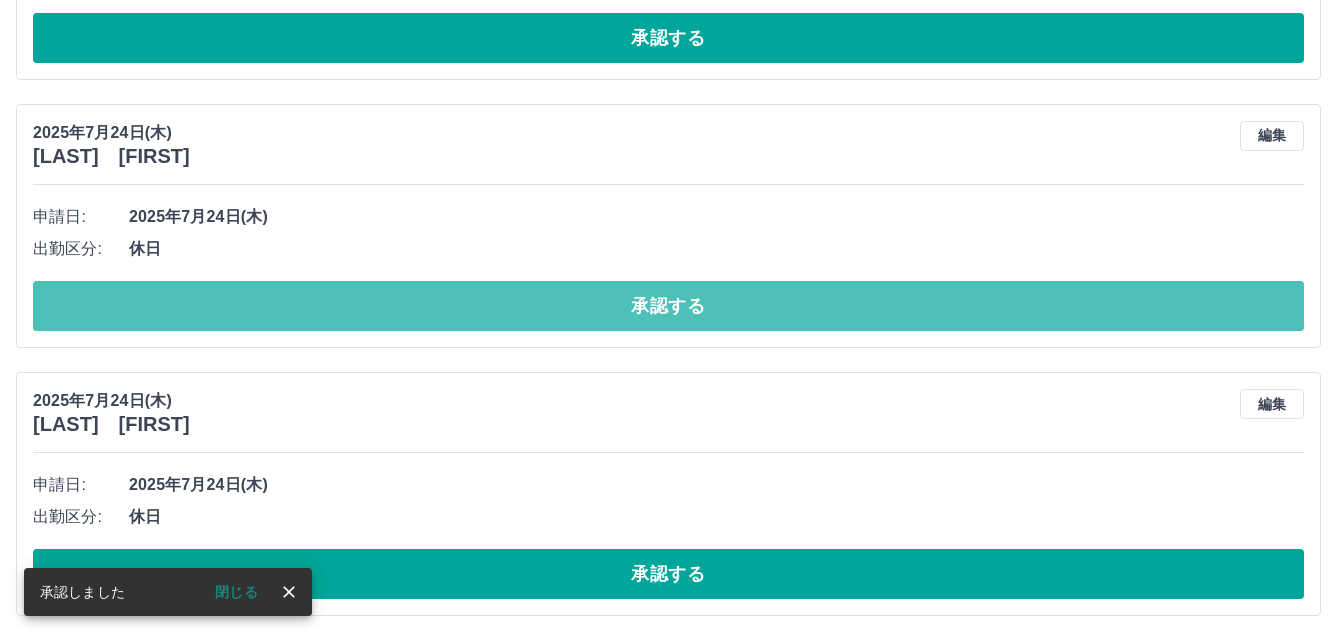 click on "承認する" at bounding box center (668, 306) 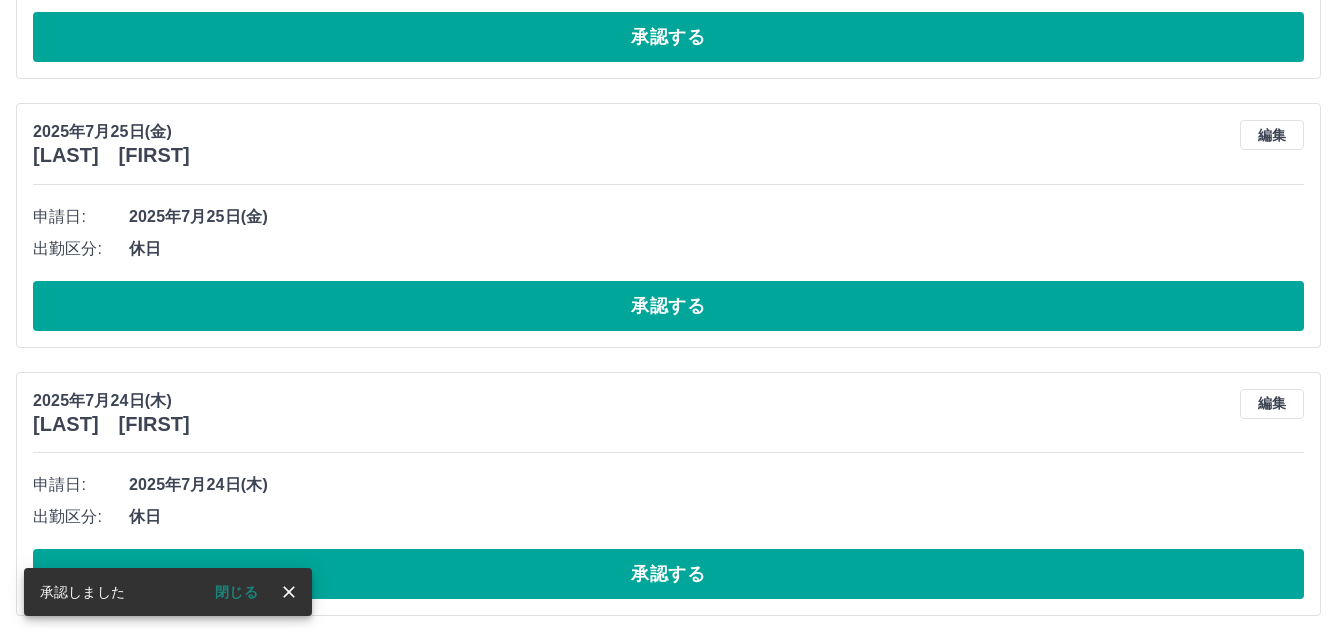 scroll, scrollTop: 3086, scrollLeft: 0, axis: vertical 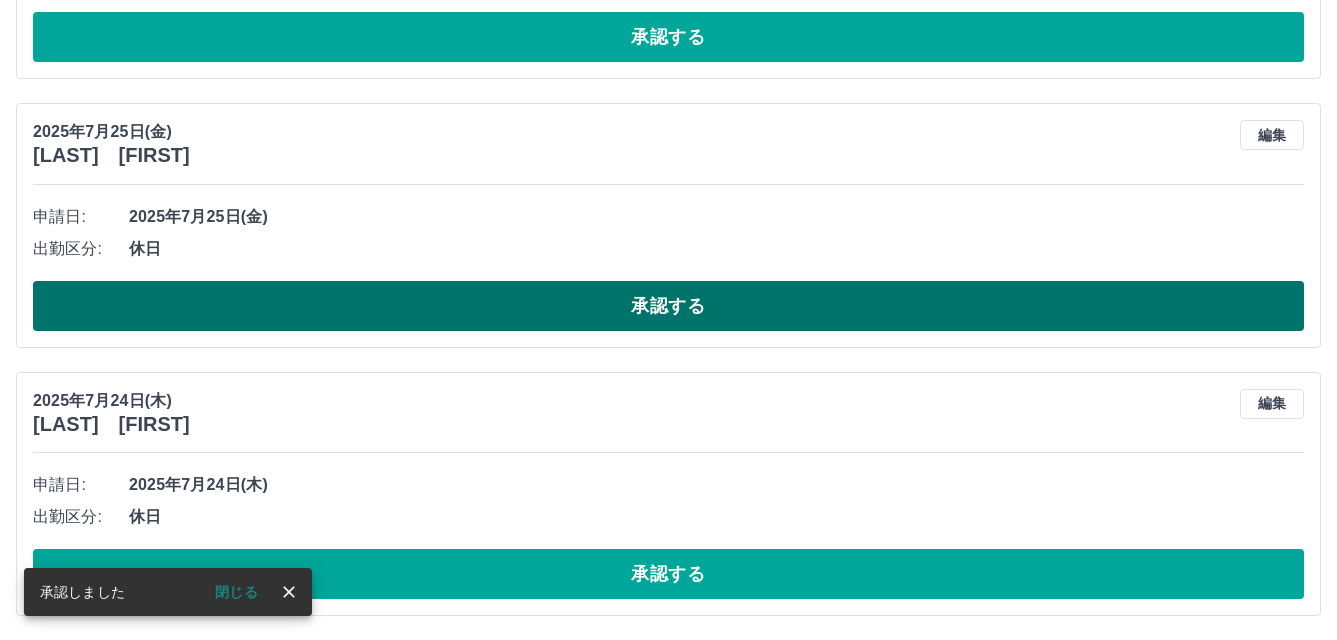 click on "承認する" at bounding box center (668, 306) 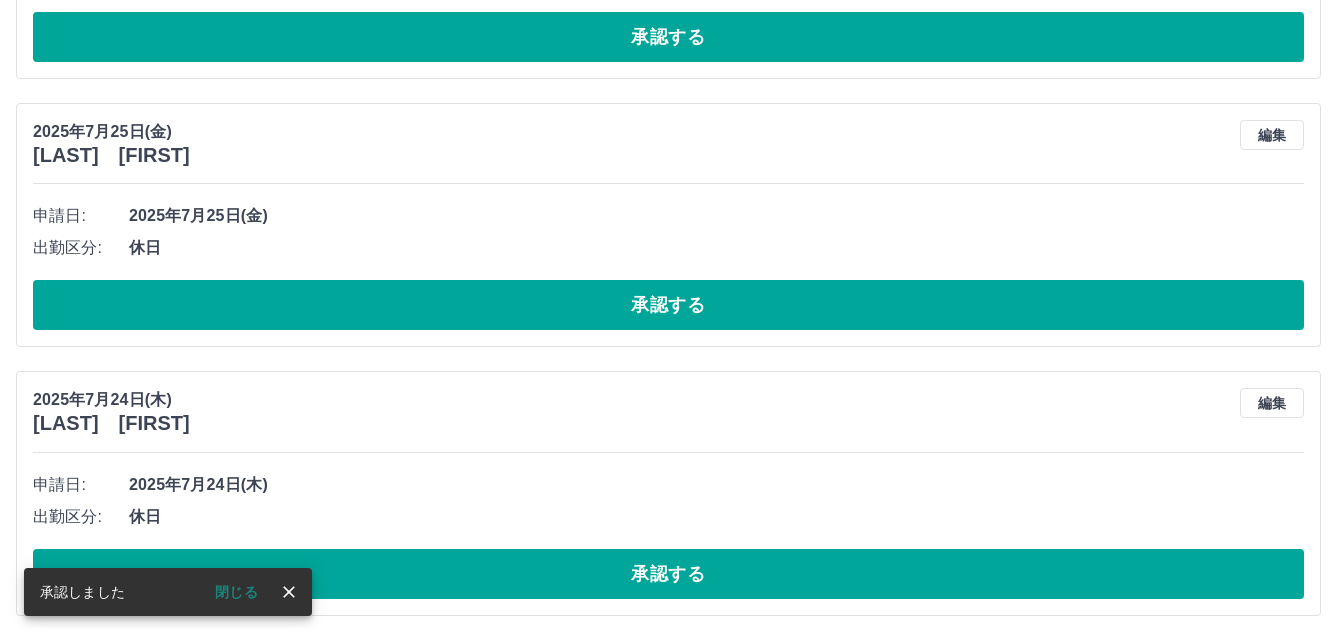 scroll, scrollTop: 2818, scrollLeft: 0, axis: vertical 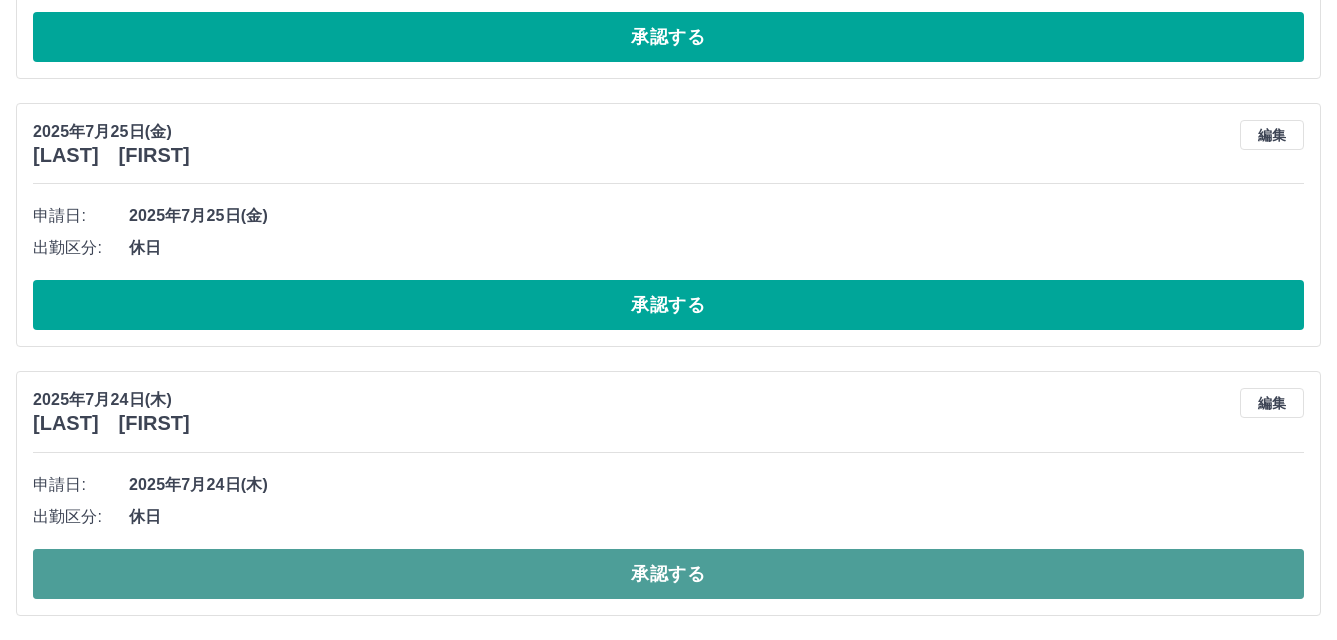 click on "承認する" at bounding box center [668, 574] 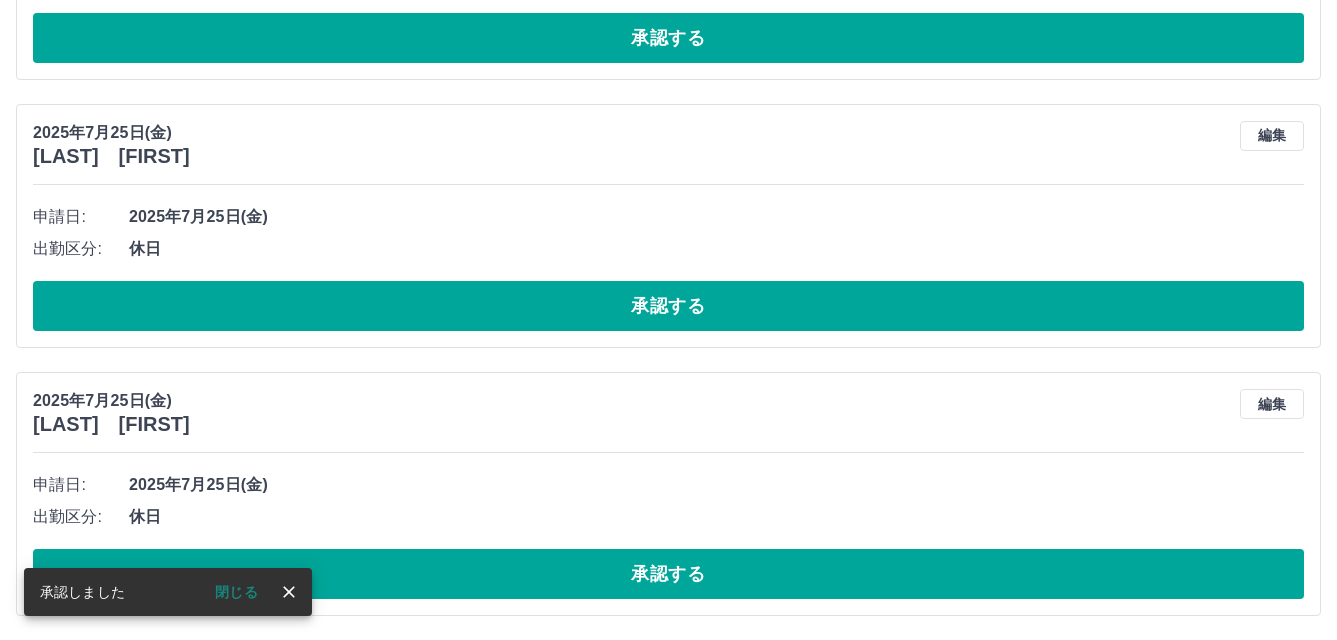 scroll, scrollTop: 2549, scrollLeft: 0, axis: vertical 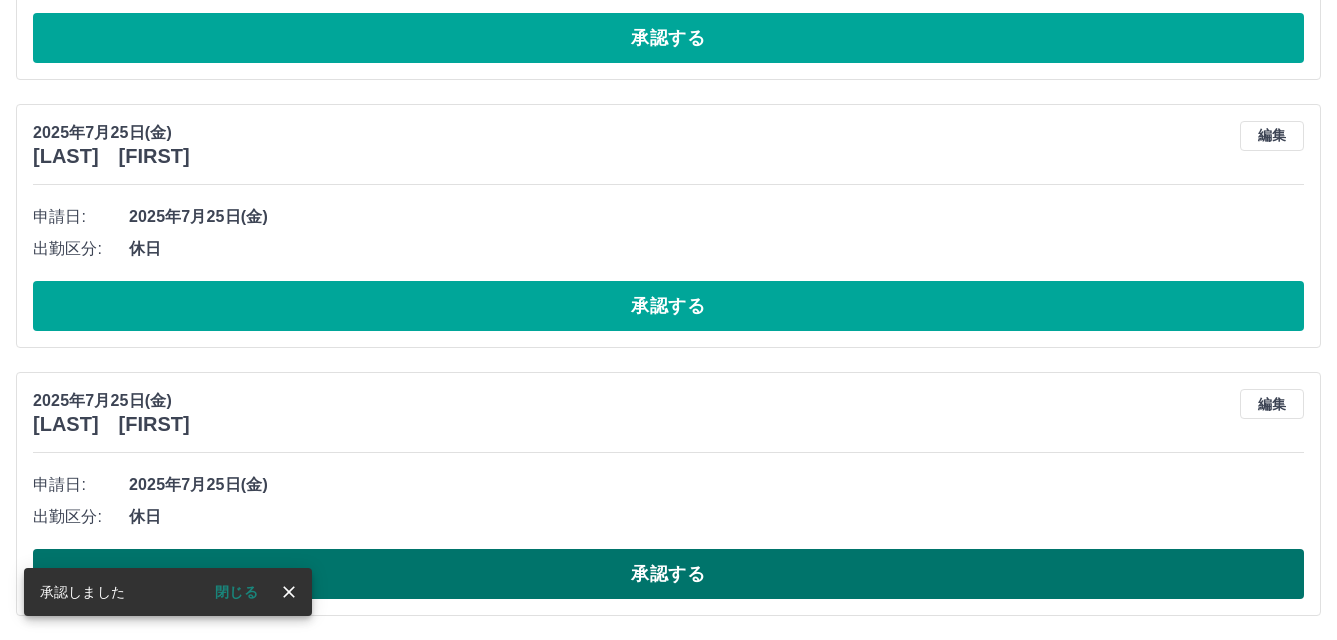 click on "承認する" at bounding box center [668, 574] 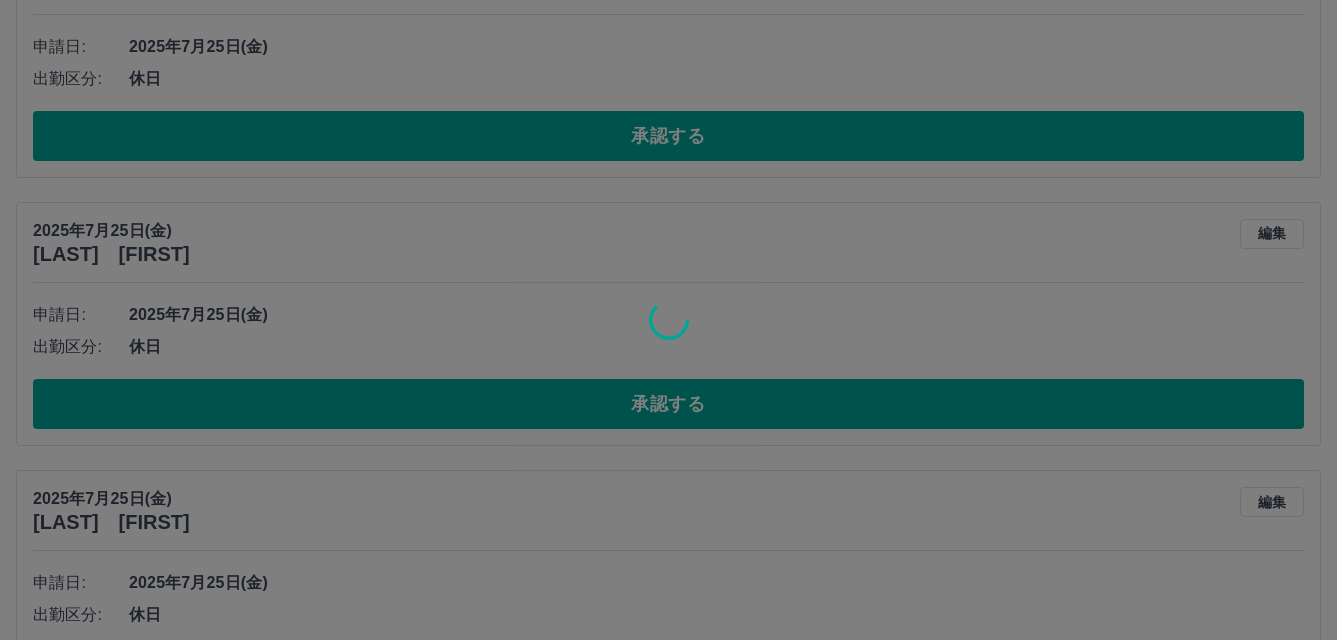 scroll, scrollTop: 2281, scrollLeft: 0, axis: vertical 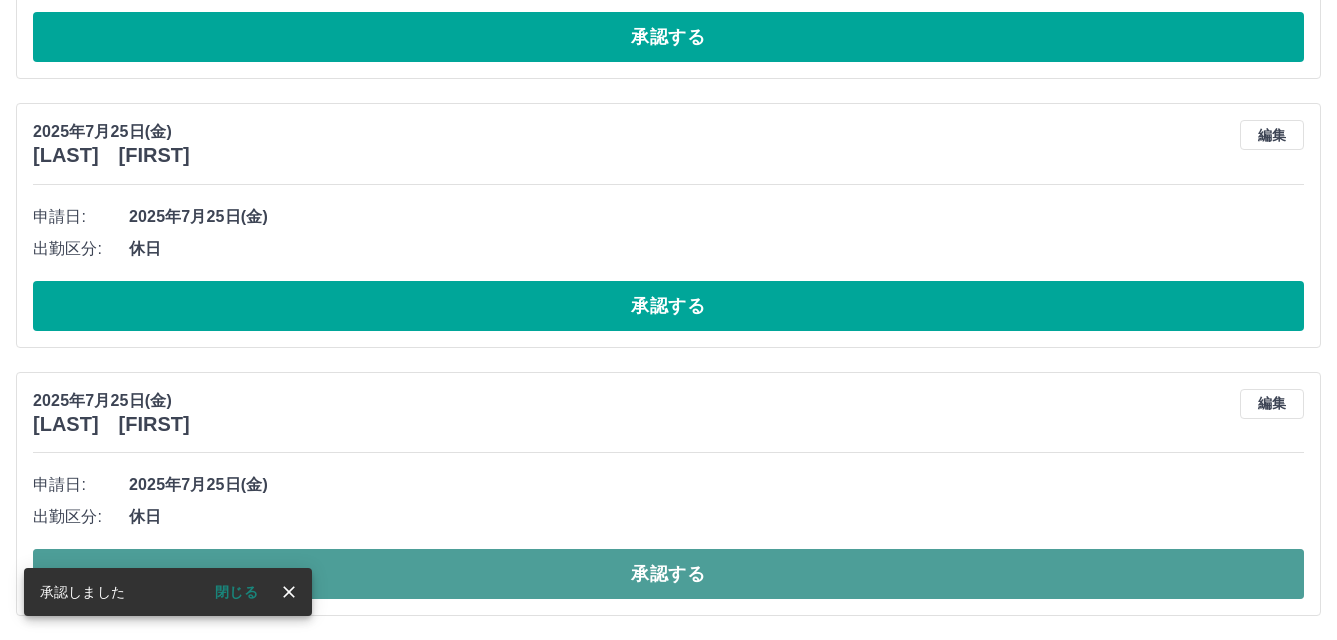 click on "承認する" at bounding box center (668, 574) 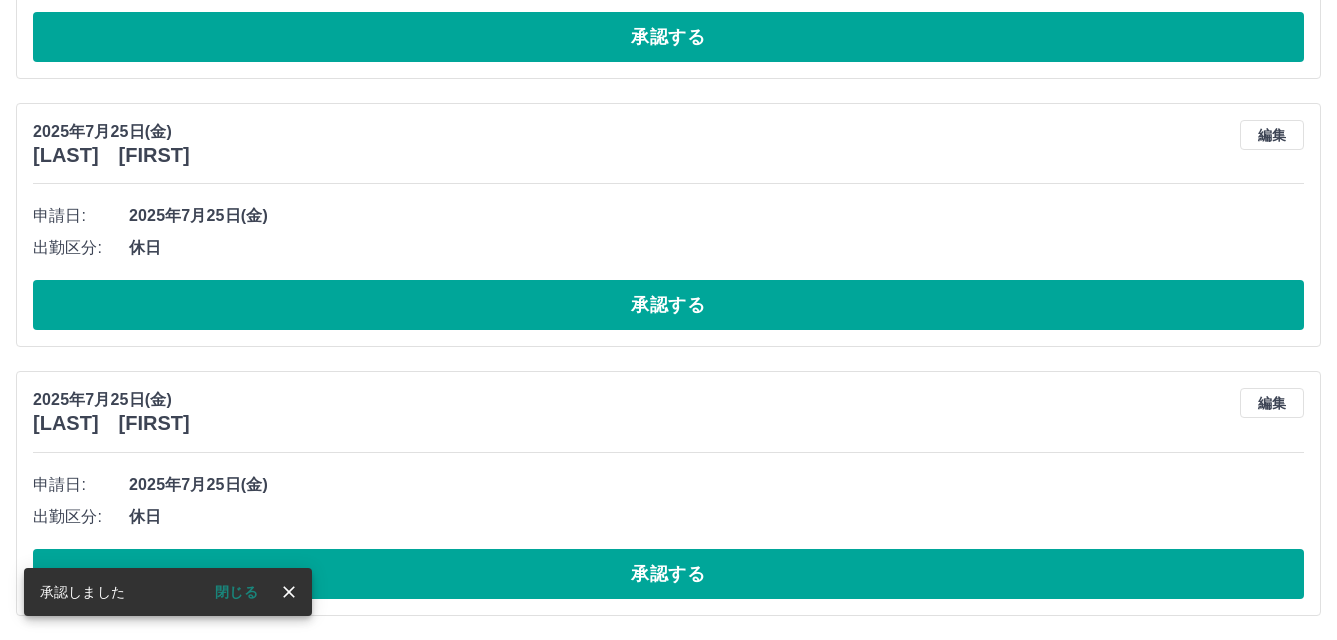 scroll, scrollTop: 2013, scrollLeft: 0, axis: vertical 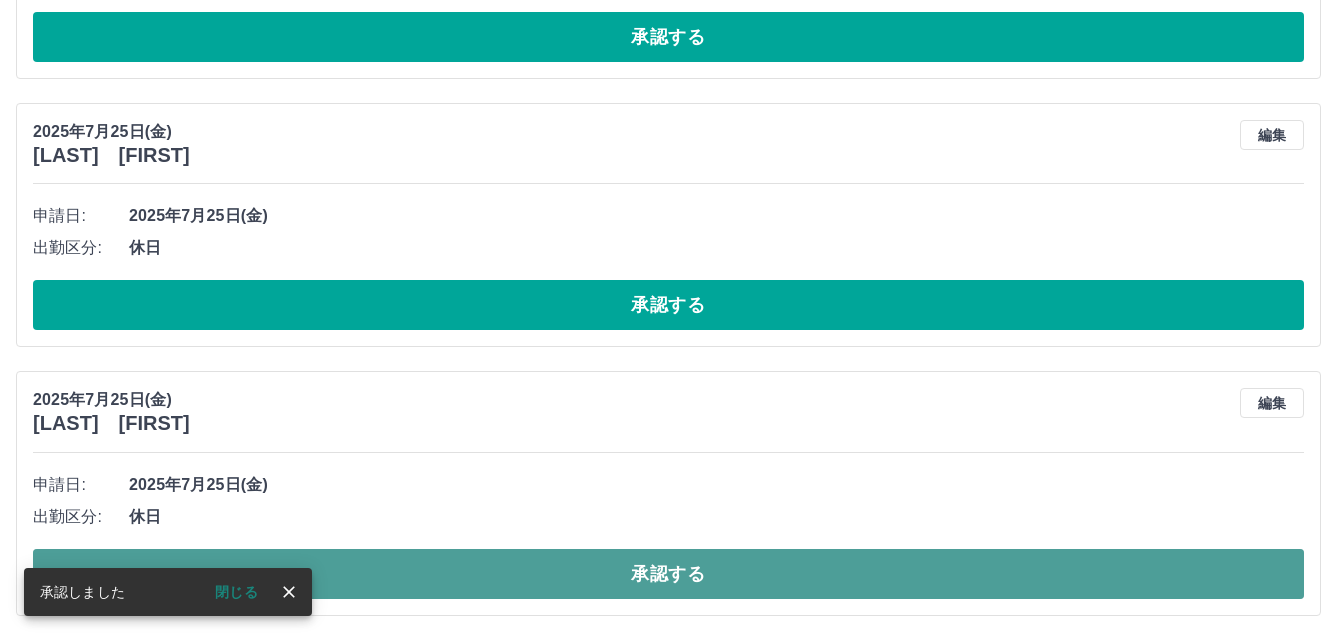 click on "承認する" at bounding box center (668, 574) 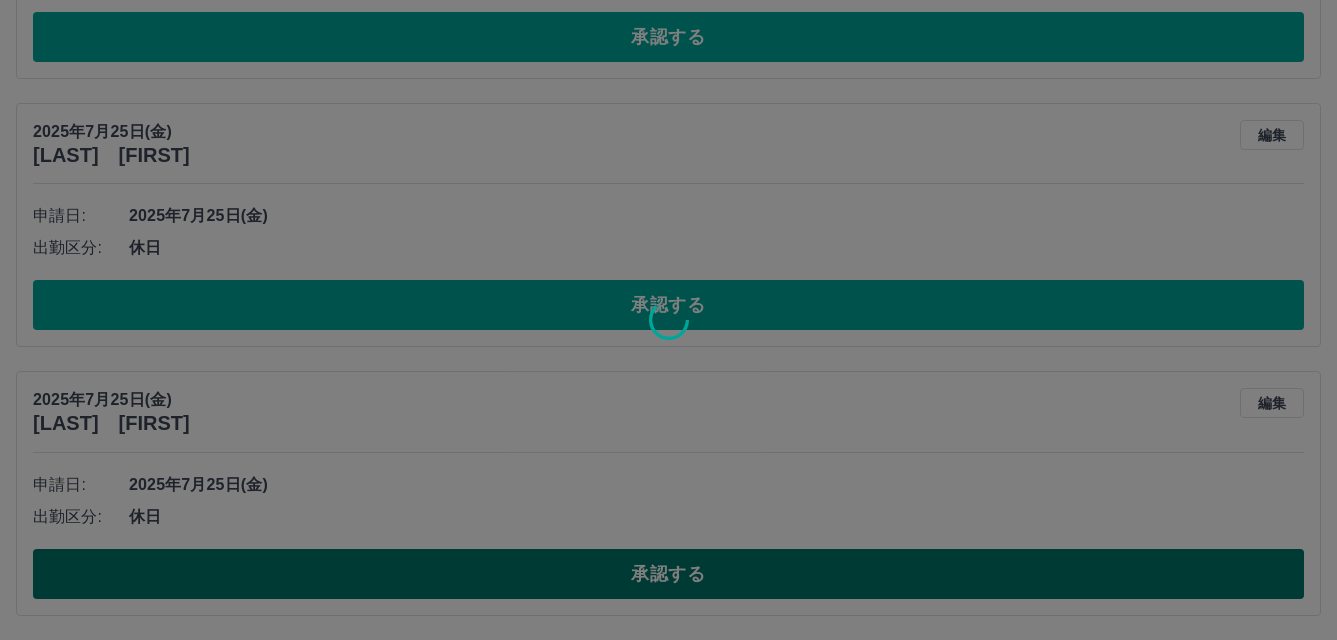 scroll, scrollTop: 1744, scrollLeft: 0, axis: vertical 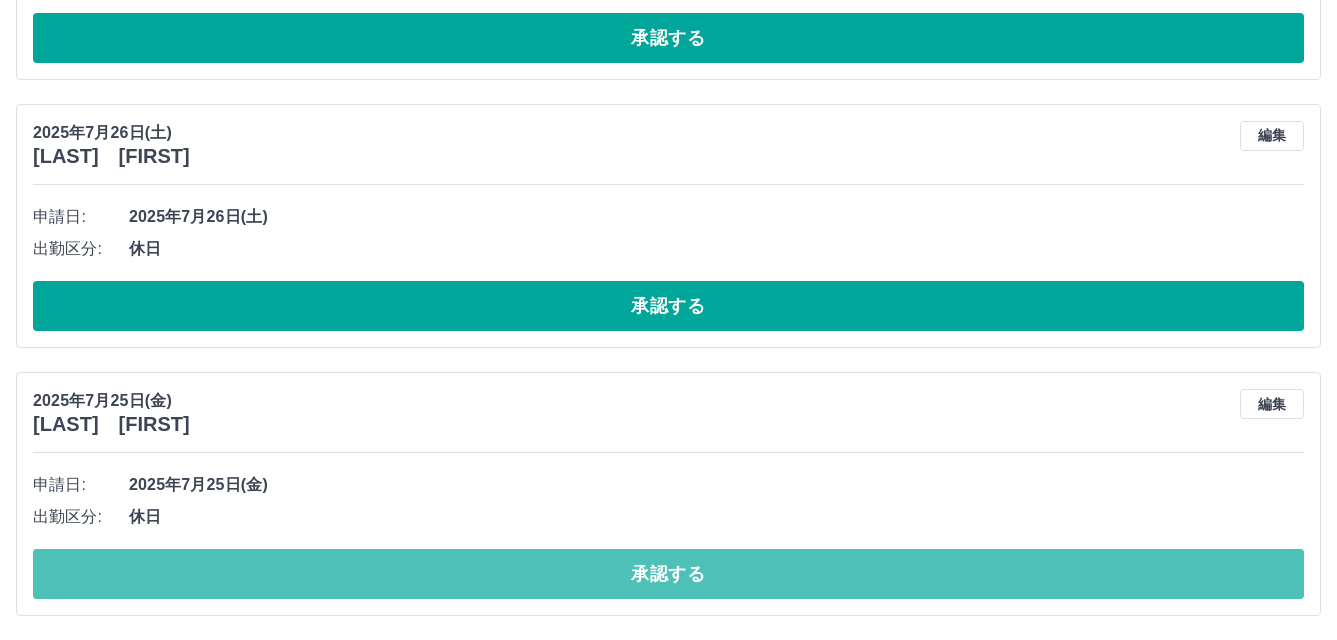 click on "承認する" at bounding box center (668, 574) 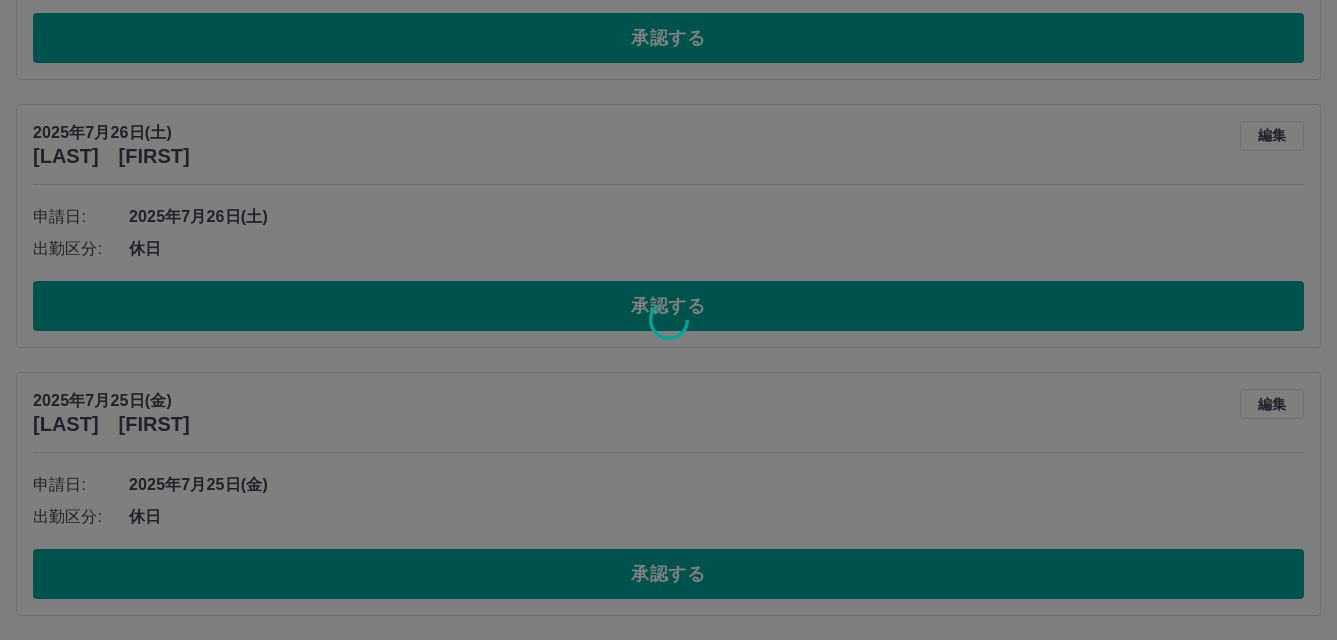 scroll, scrollTop: 1476, scrollLeft: 0, axis: vertical 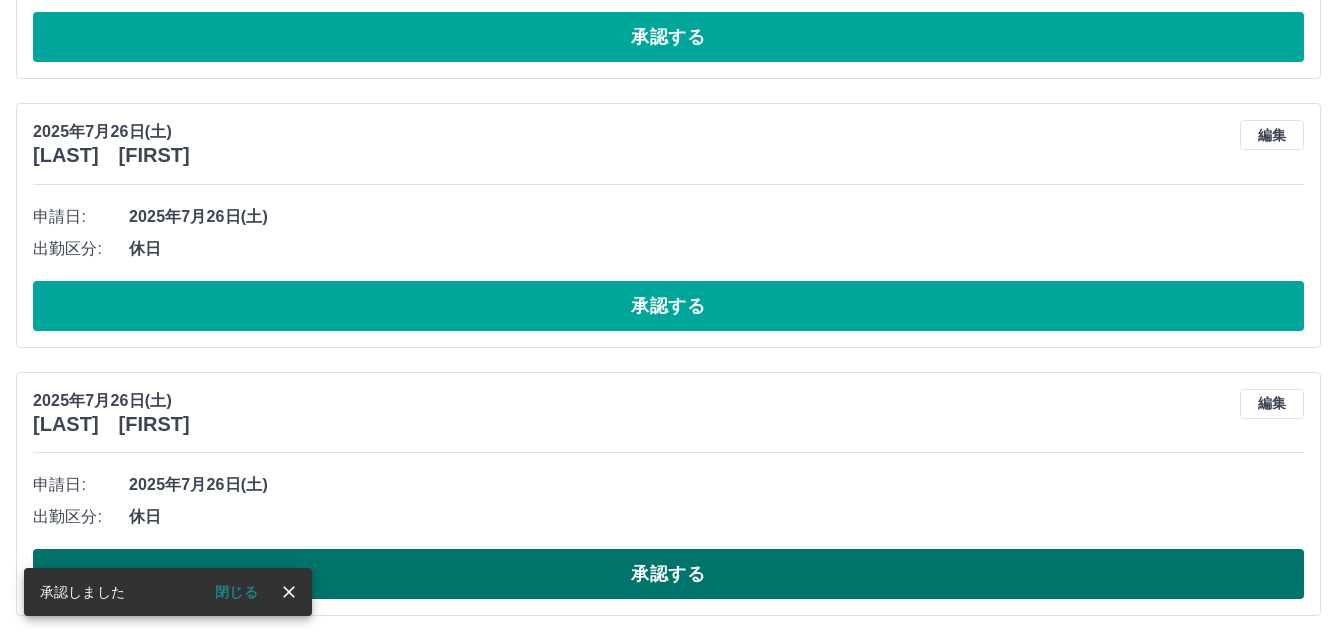 click on "承認する" at bounding box center (668, 574) 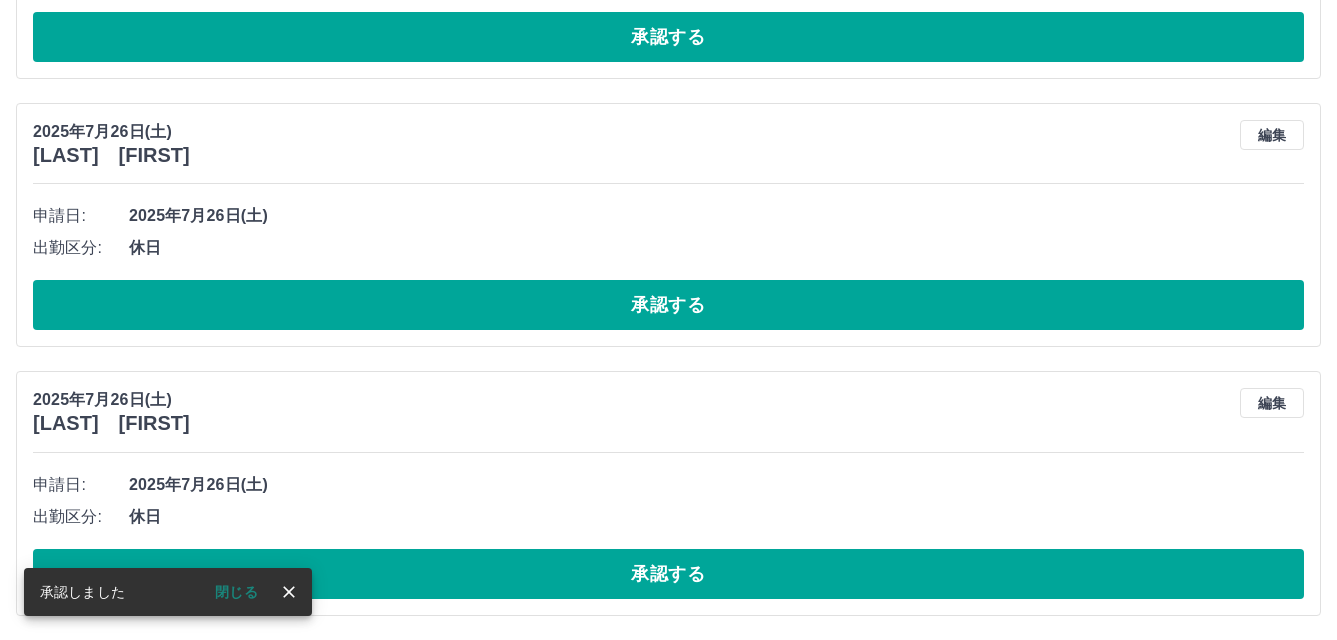 scroll, scrollTop: 1208, scrollLeft: 0, axis: vertical 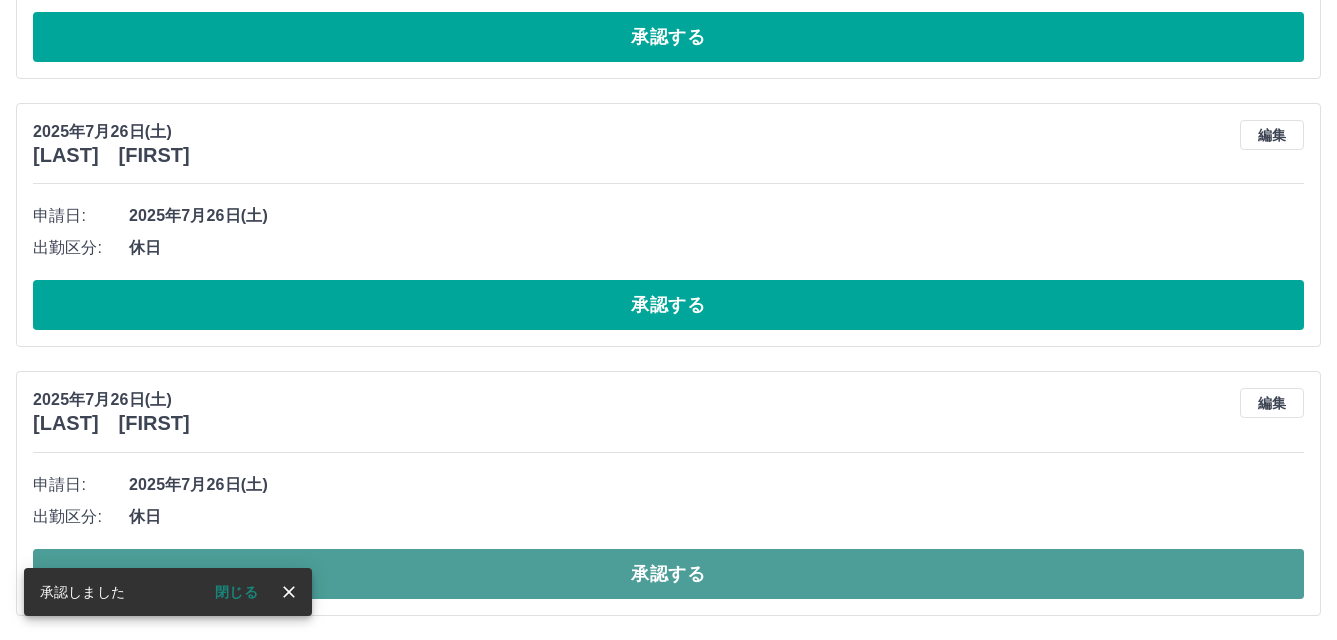 click on "承認する" at bounding box center (668, 574) 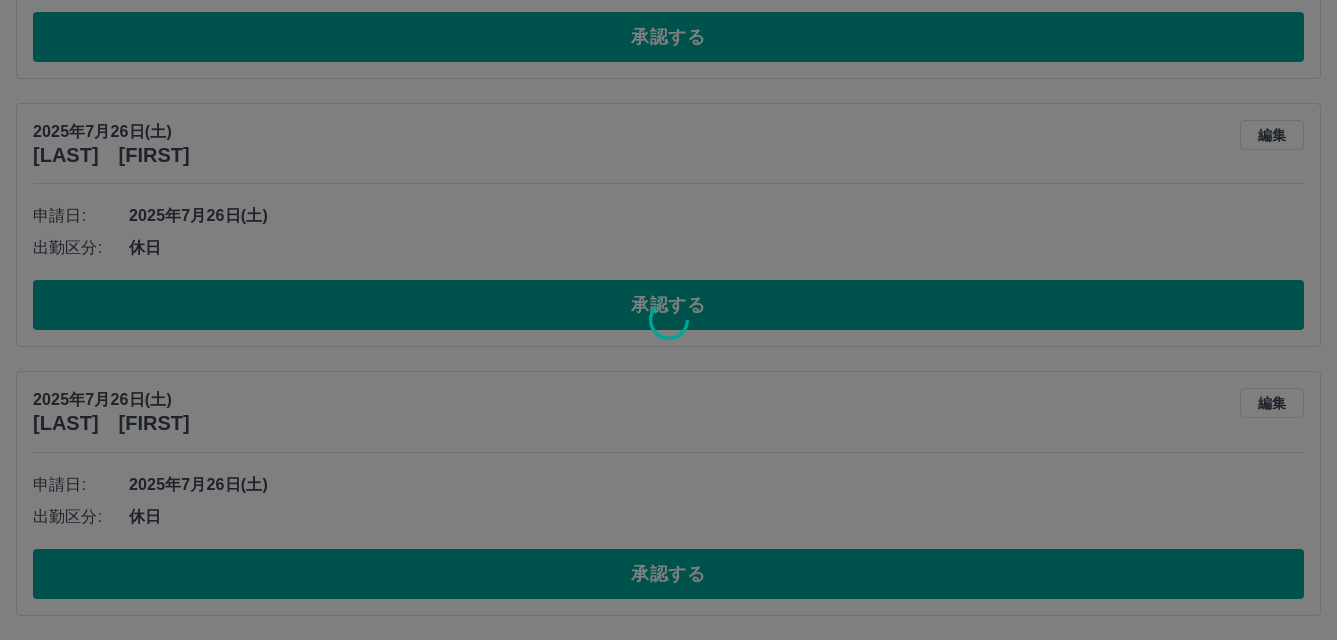 scroll, scrollTop: 939, scrollLeft: 0, axis: vertical 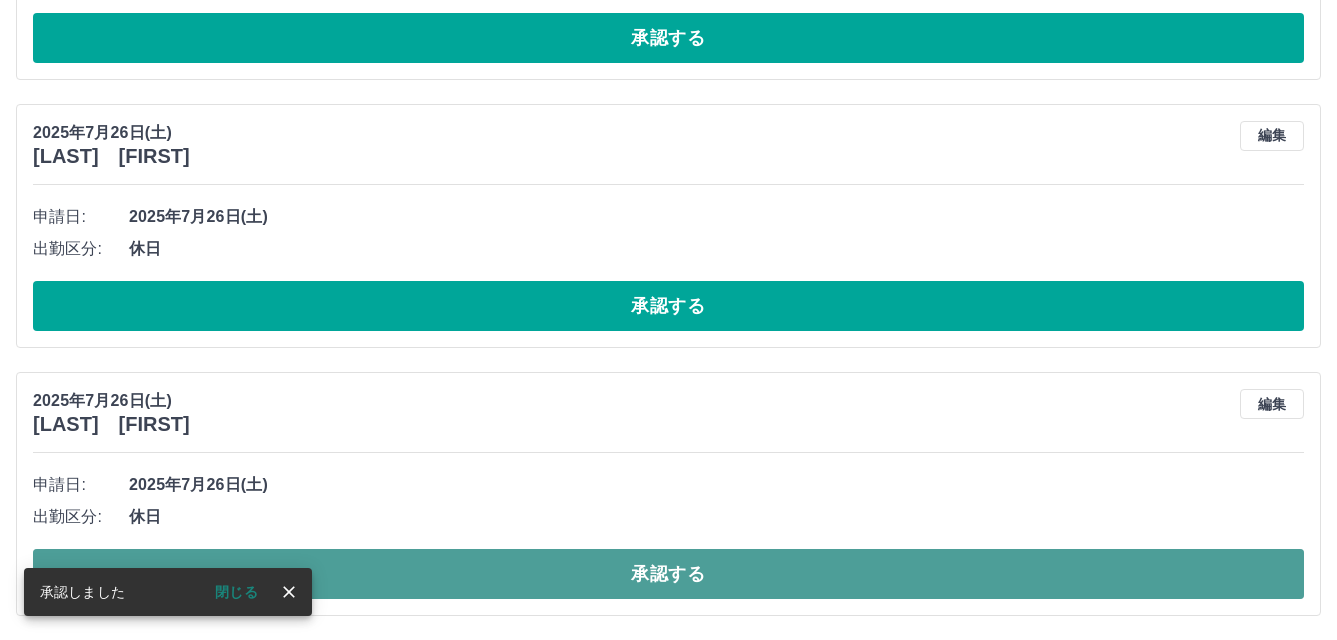 click on "承認する" at bounding box center (668, 574) 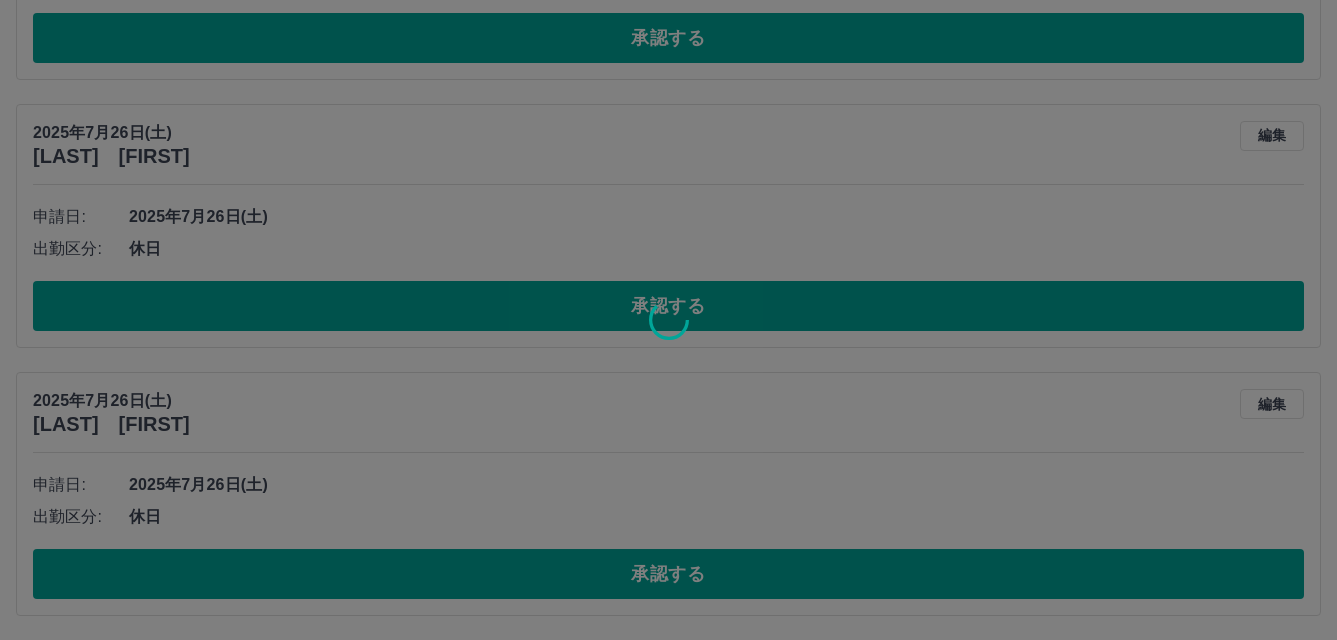 scroll, scrollTop: 671, scrollLeft: 0, axis: vertical 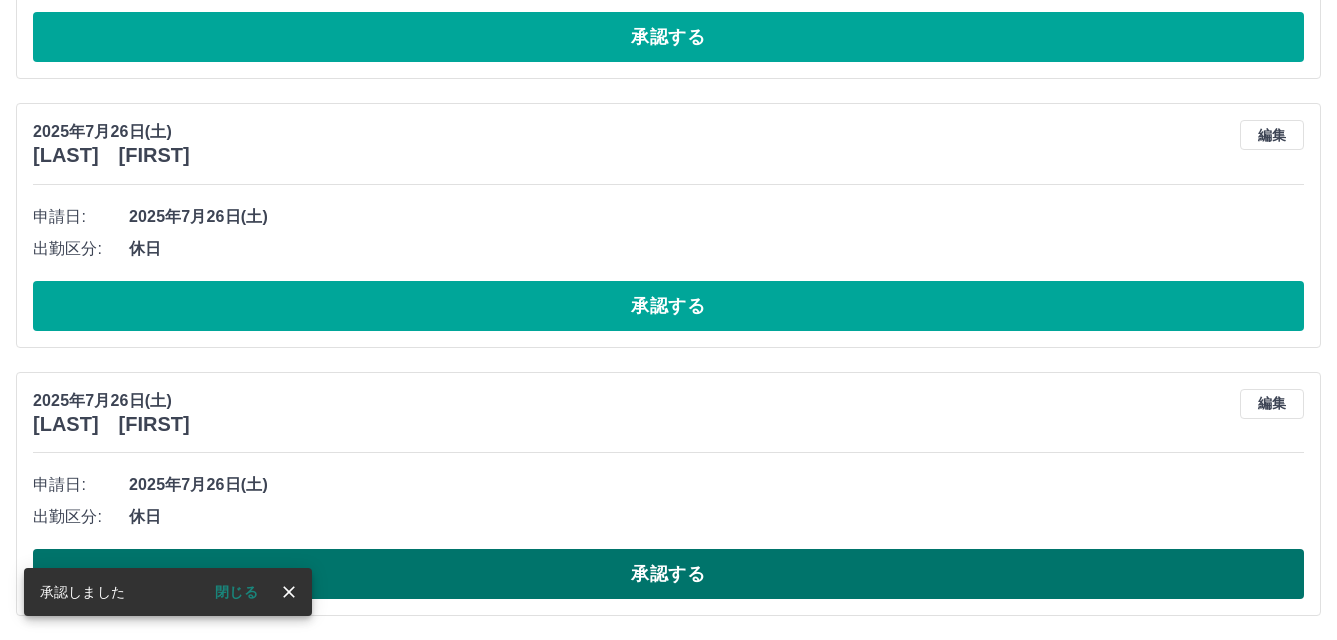 click on "承認する" at bounding box center (668, 574) 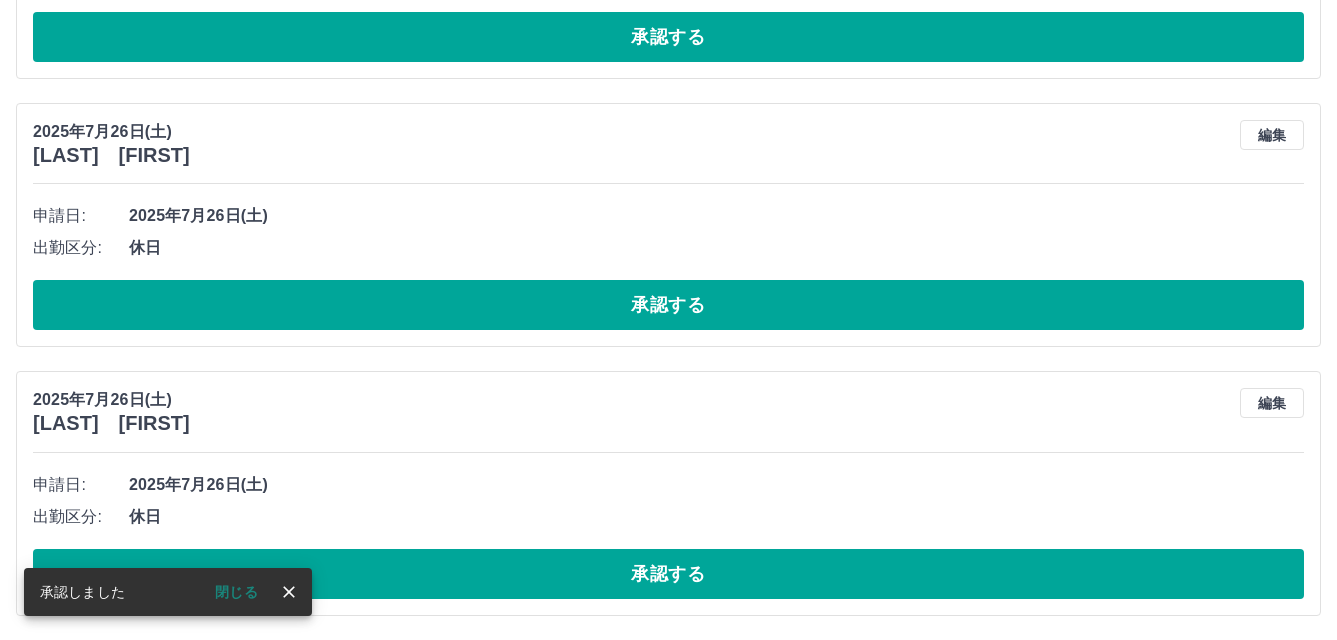 scroll, scrollTop: 403, scrollLeft: 0, axis: vertical 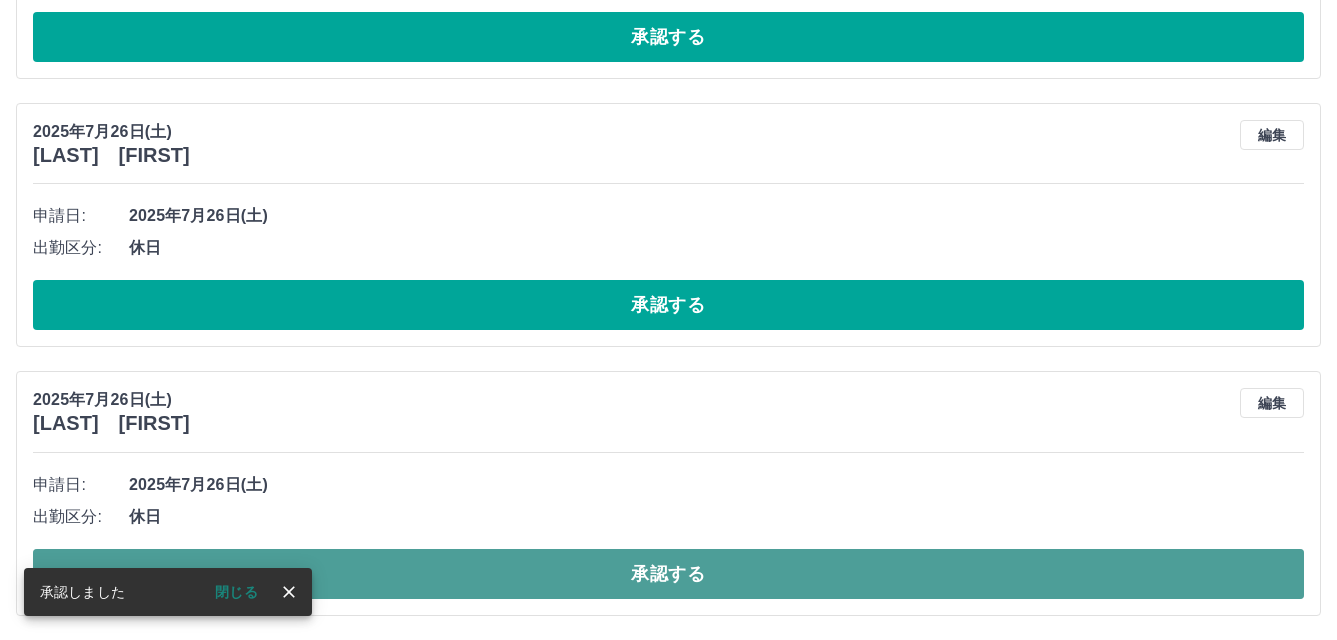 click on "承認する" at bounding box center [668, 574] 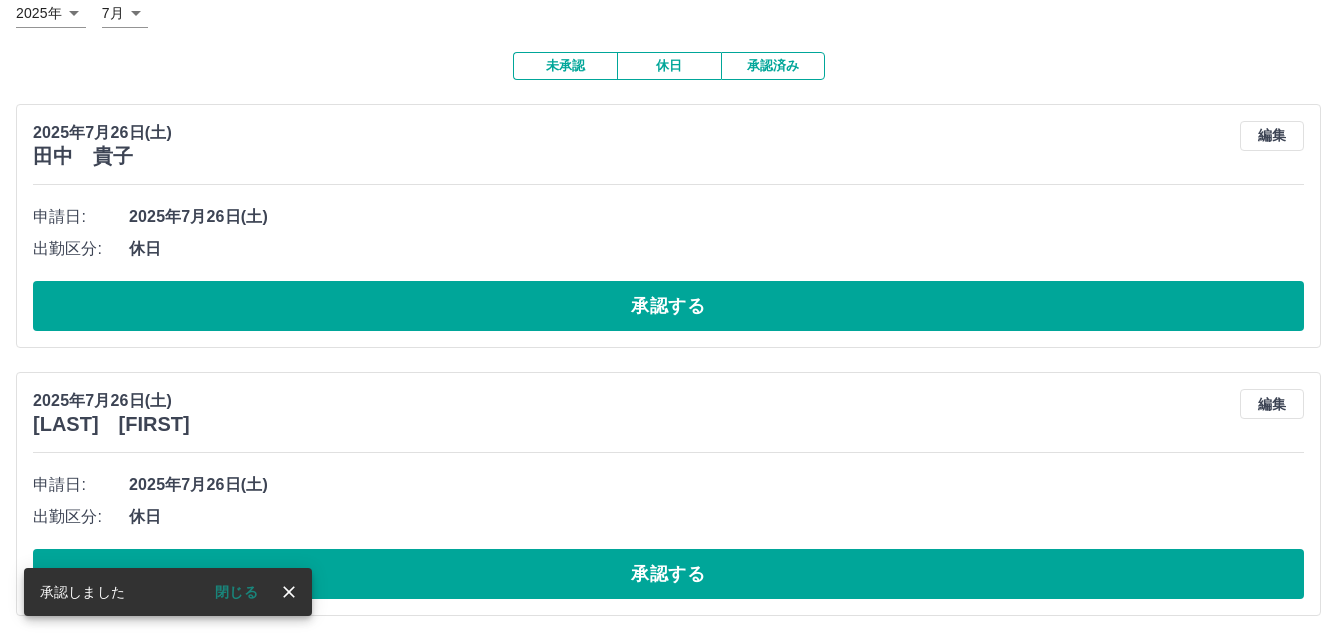 scroll, scrollTop: 134, scrollLeft: 0, axis: vertical 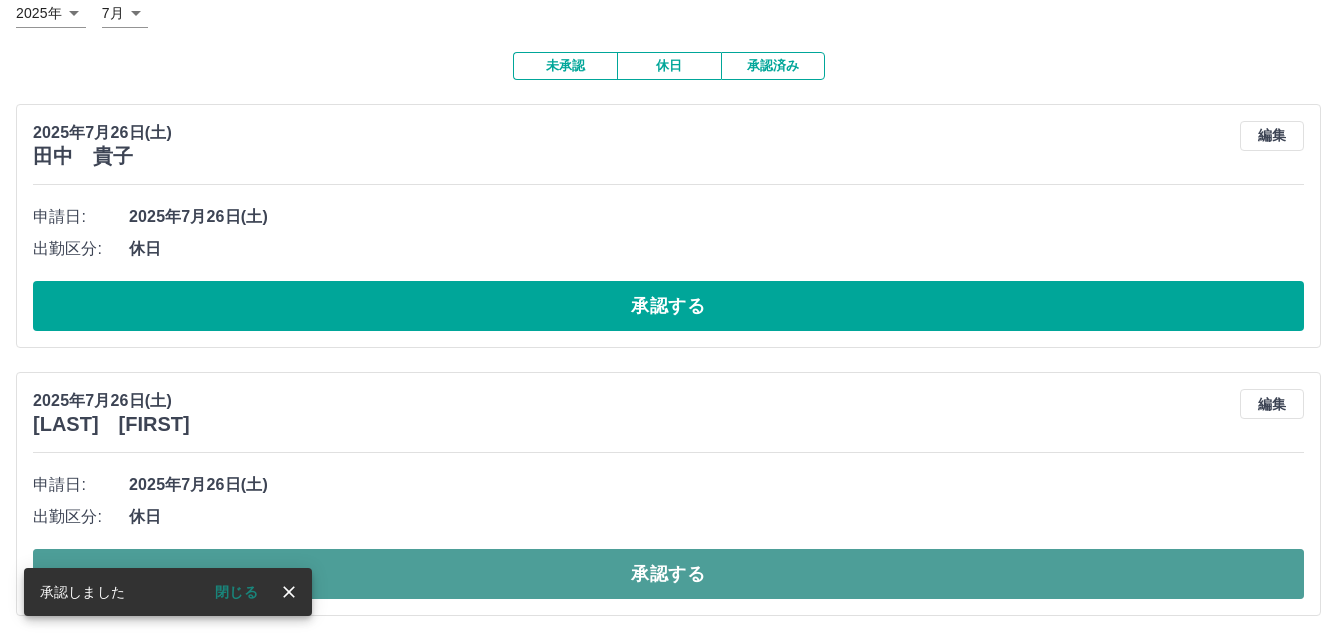 click on "承認する" at bounding box center [668, 574] 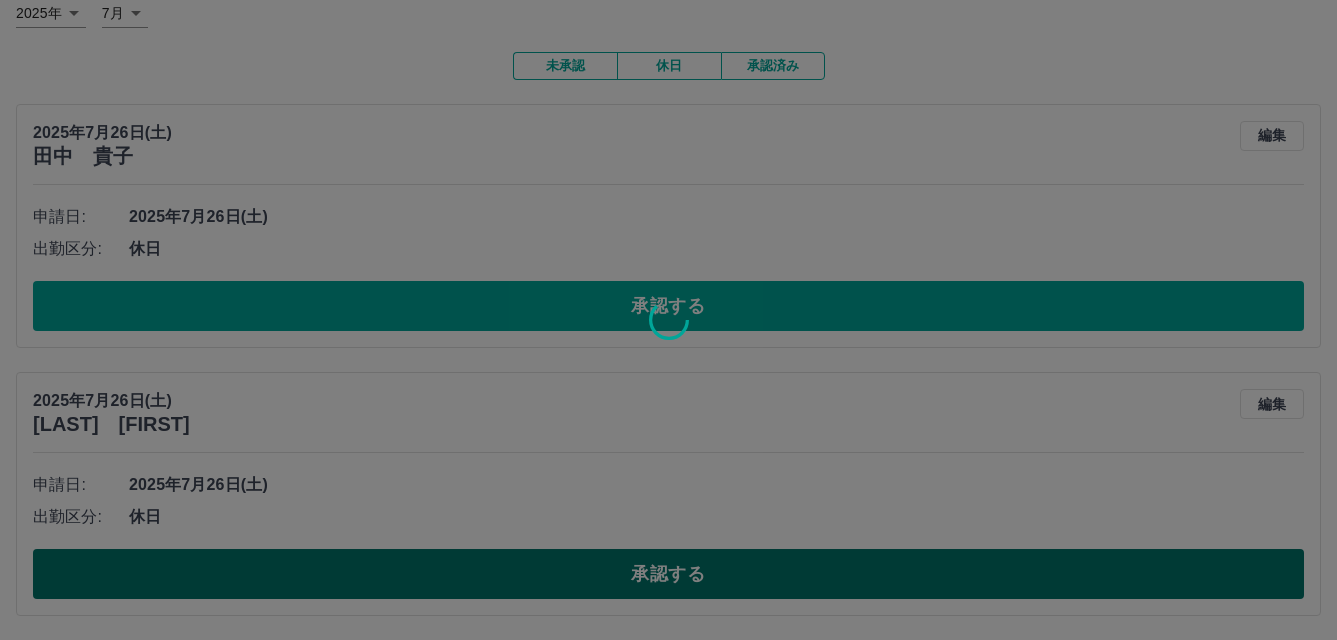 scroll, scrollTop: 0, scrollLeft: 0, axis: both 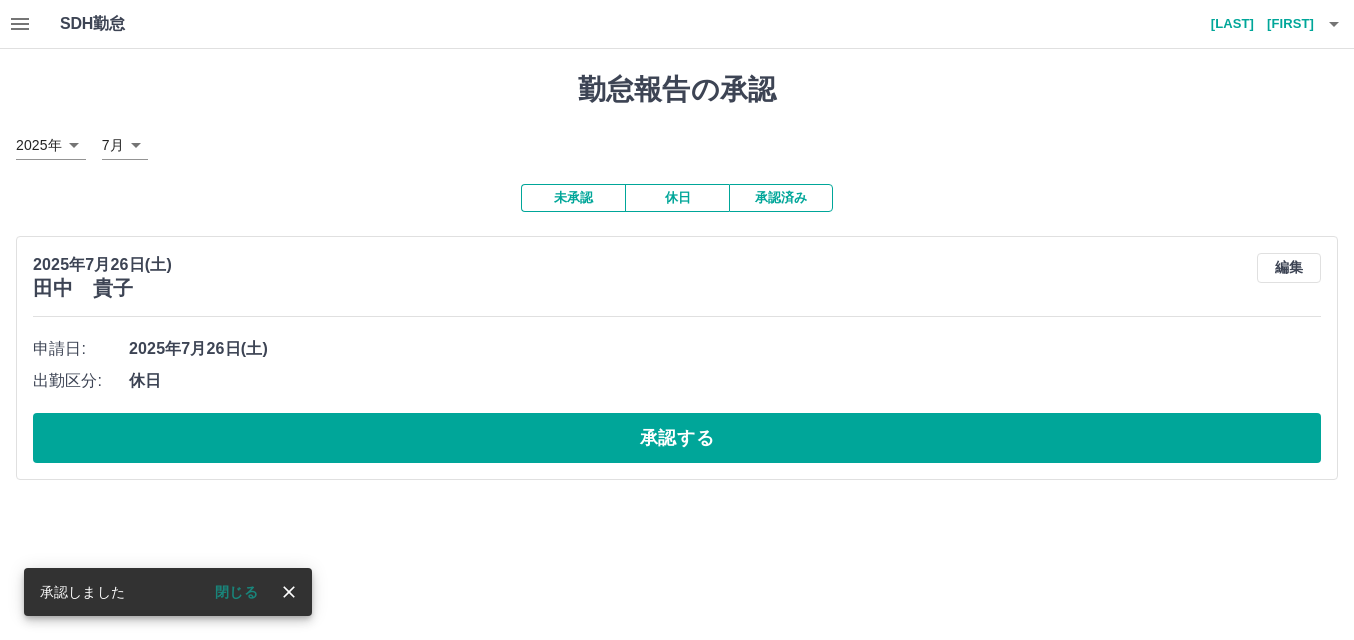 click on "申請日: 2025年7月26日(土) 出勤区分: 休日 承認する" at bounding box center (677, 398) 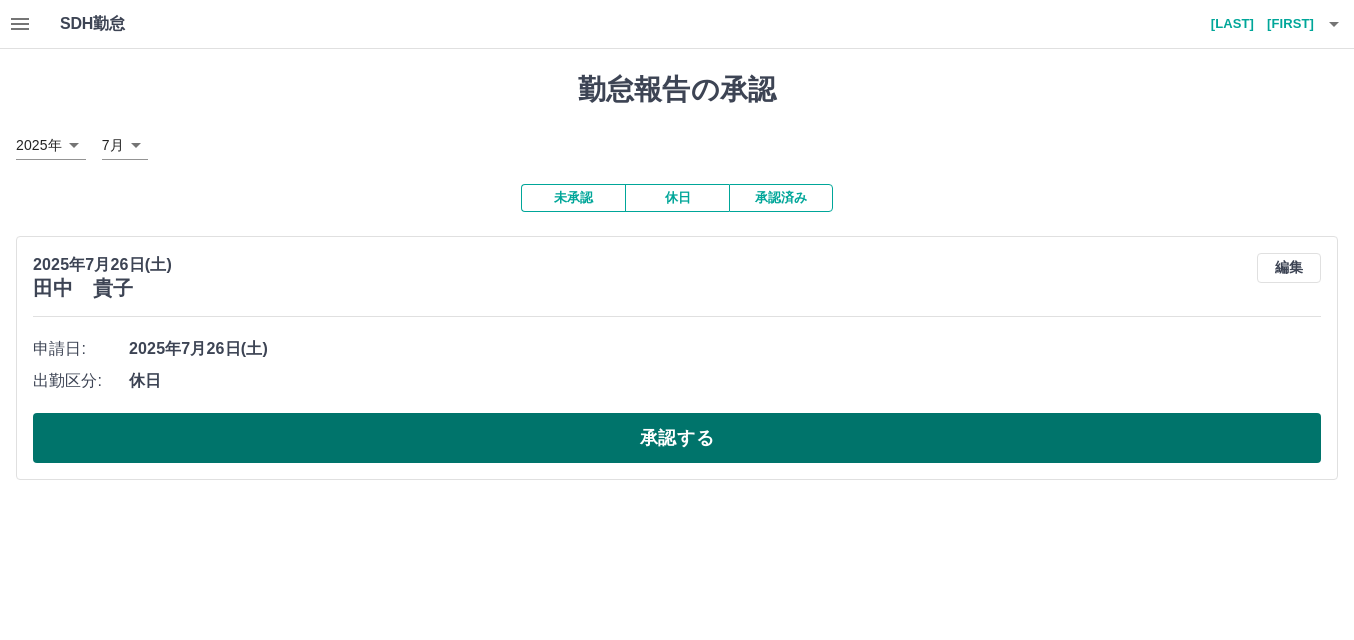 click on "承認する" at bounding box center (677, 438) 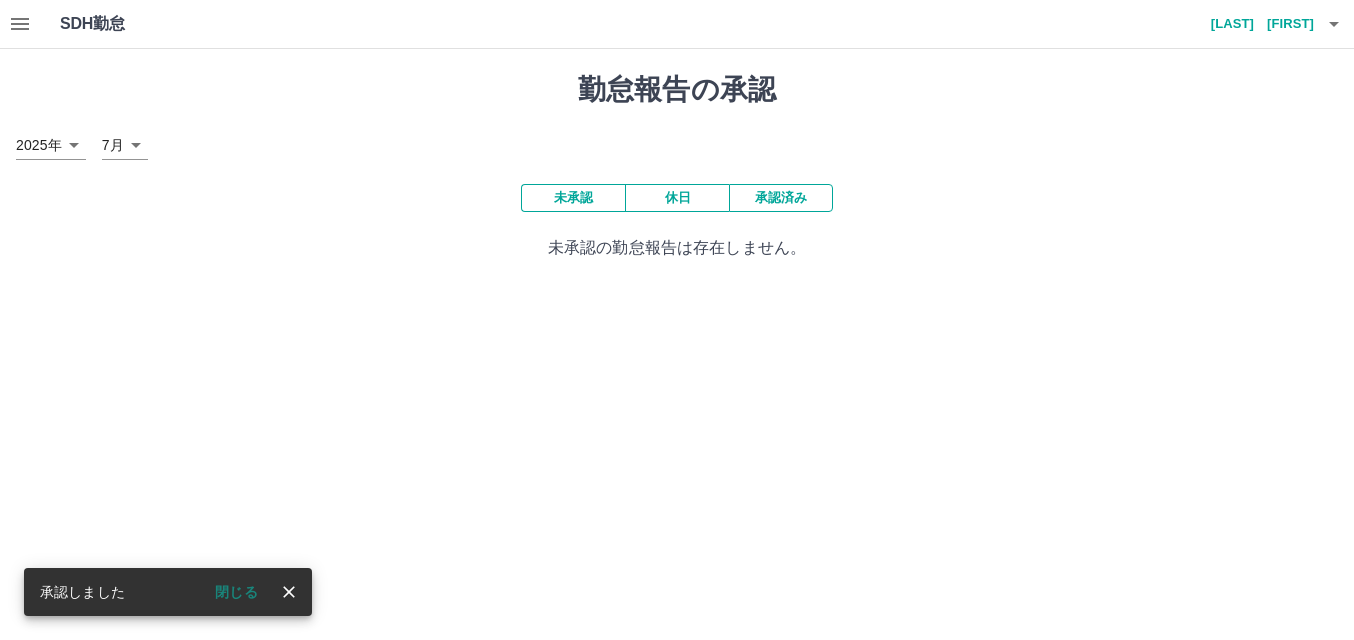 click on "休日" at bounding box center (677, 198) 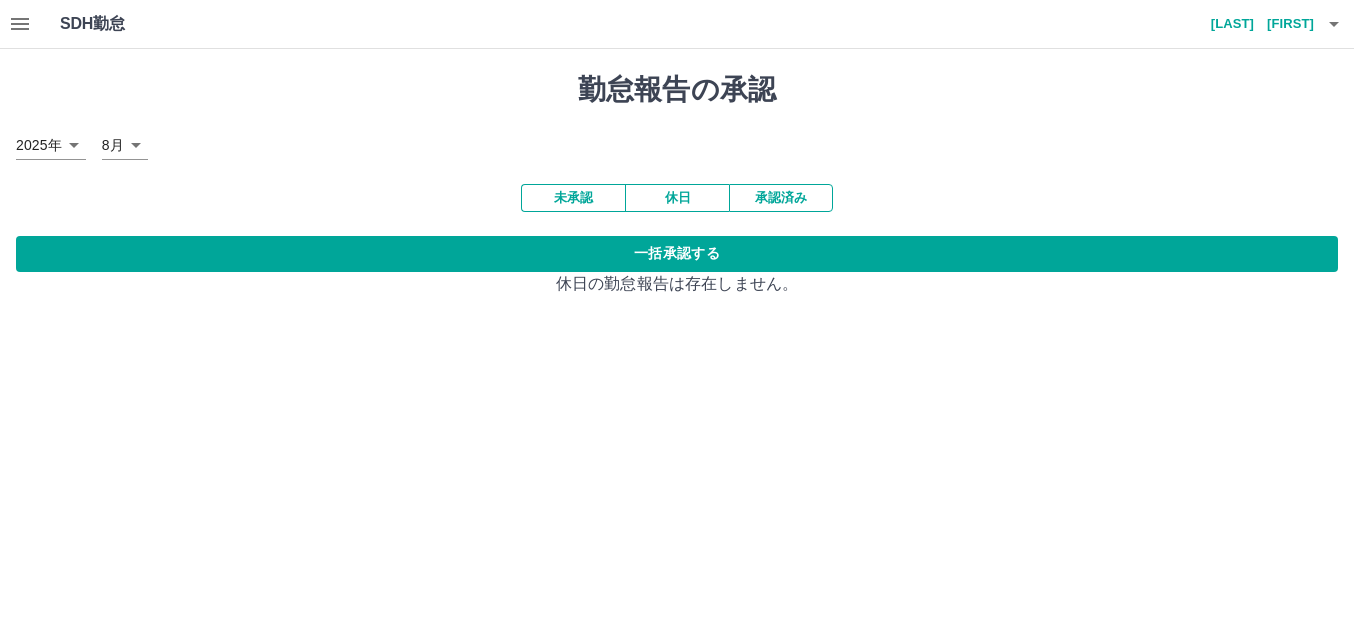 click on "SDH勤怠 [LAST]　[FIRST] 勤怠報告の承認 2025年 **** 8月 * 未承認 休日 承認済み 一括承認する 休日の勤怠報告は存在しません。" at bounding box center (677, 160) 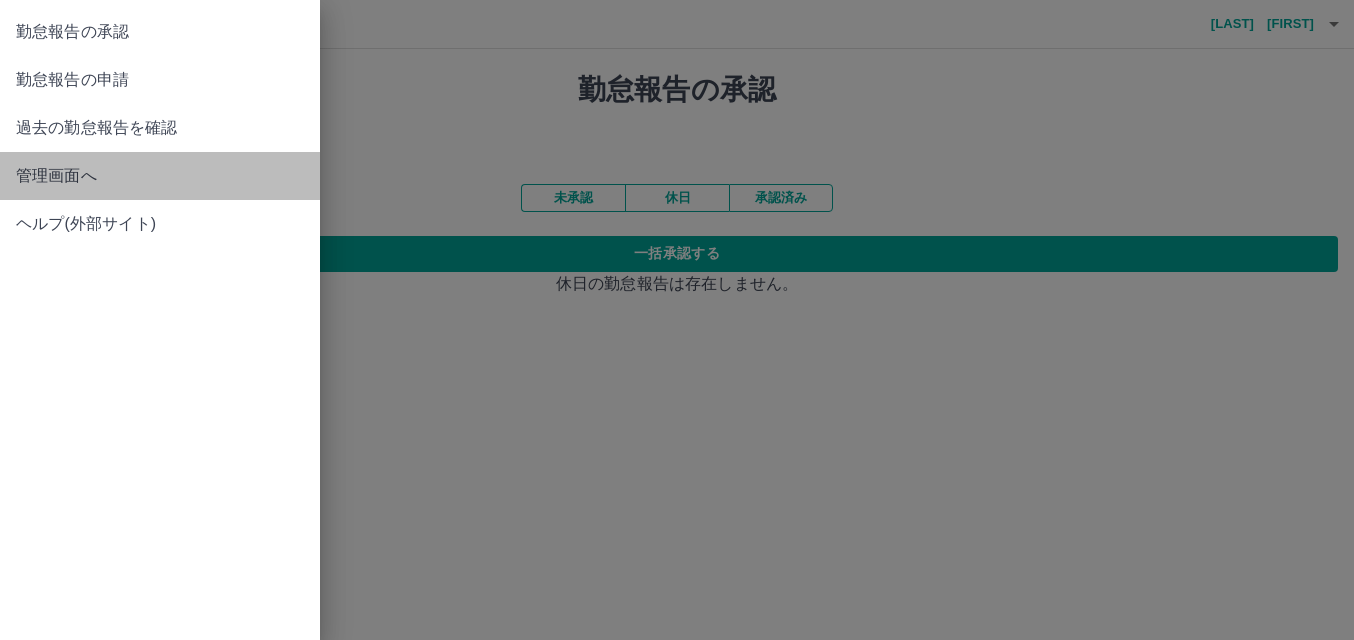 click on "管理画面へ" at bounding box center [160, 176] 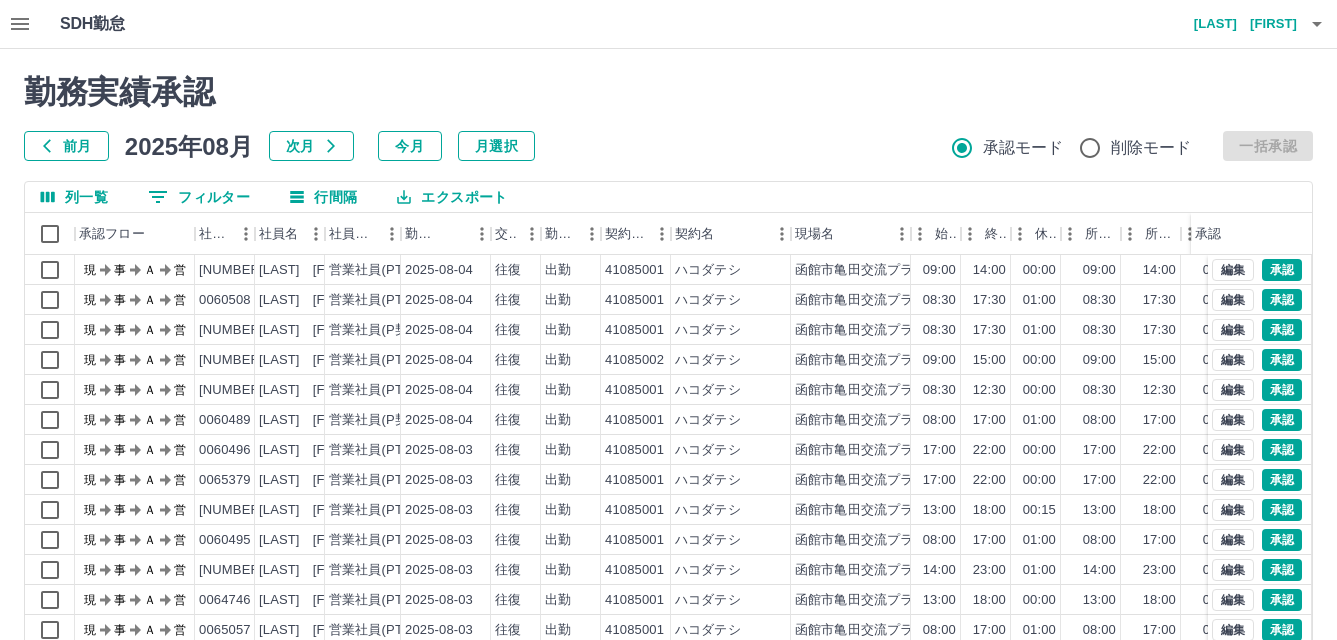 click on "前月" at bounding box center (66, 146) 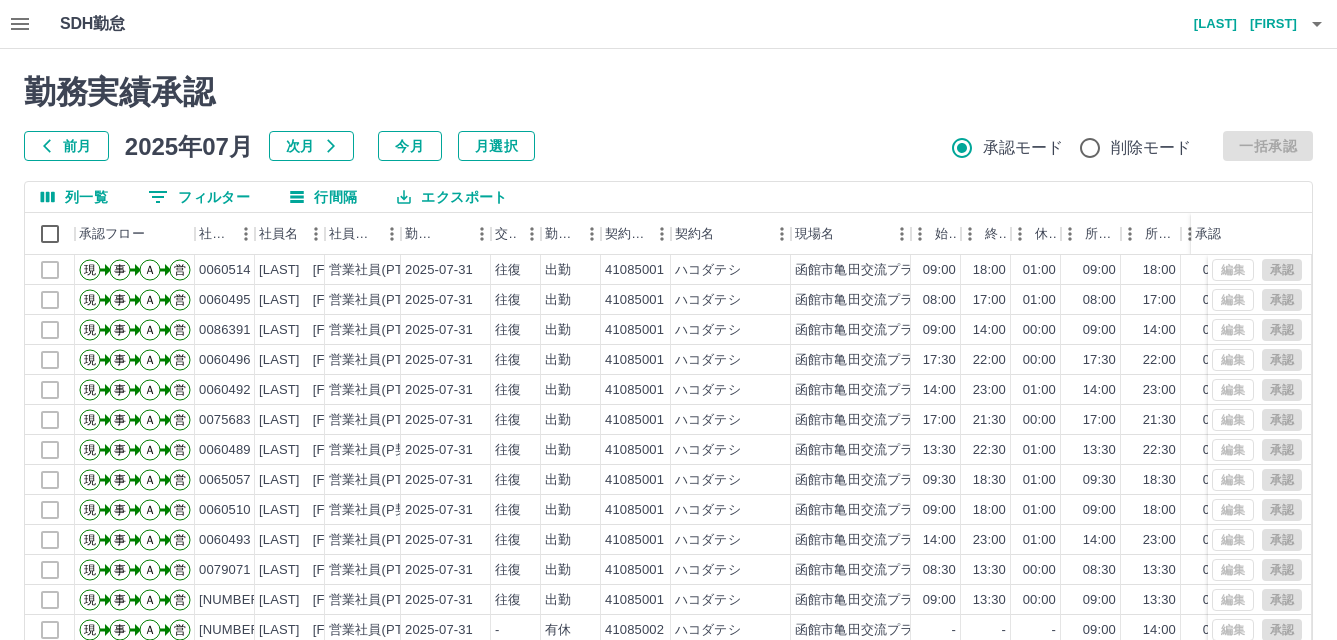 scroll, scrollTop: 104, scrollLeft: 0, axis: vertical 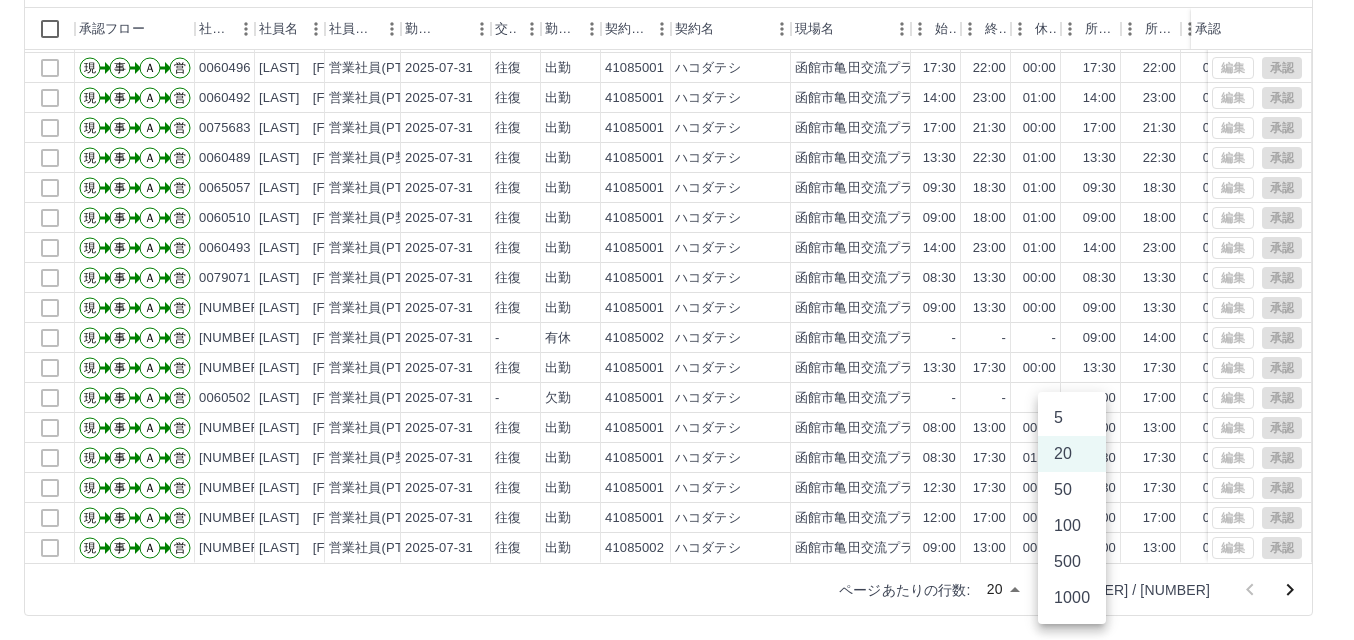 click on "SDH勤怠 [LAST]　[FIRST] 勤務実績承認 前月 2025年07月 次月 今月 月選択 承認モード 削除モード 一括承認 列一覧 0 フィルター 行間隔 エクスポート 承認フロー 社員番号 社員名 社員区分 勤務日 交通費 勤務区分 契約コード 契約名 現場名 始業 終業 休憩所定開始 所定終業 所定休憩 拘束 勤務 遅刻等 コメント ステータス 承認 現 事 Ａ 営 [NUMBER] [LAST]　[FIRST] 営業社員(PT契約) 2025-07-31 往復 出勤 [NUMBER] [CITY] [CITY][WARD] [CITY][WARD] [STREET_NAME] [STREET_NAME] 08:00 17:00 01:00 08:00 17:00 01:00 09:00 08:00 00:00 営業所長承認待 現 事 Ａ 営 [NUMBER] [LAST]　[FIRST] 営業社員(PT契約) 2025-07-31 往復 出勤 [NUMBER] [CITY] [CITY][WARD] [CITY][WARD] [STREET_NAME] [STREET_NAME] 09:00 14:00 00:00 09:00 14:00 00:00 05:00 05:00 00:00 営業所長承認待 現 事 Ａ 営 [NUMBER] [LAST]　[FIRST] 営業社員(PT契約) 2025-07-31 往復 出勤 [NUMBER] [CITY] [CITY][WARD] [CITY][WARD] [STREET_NAME] [STREET_NAME] 17:30 -" at bounding box center [677, 217] 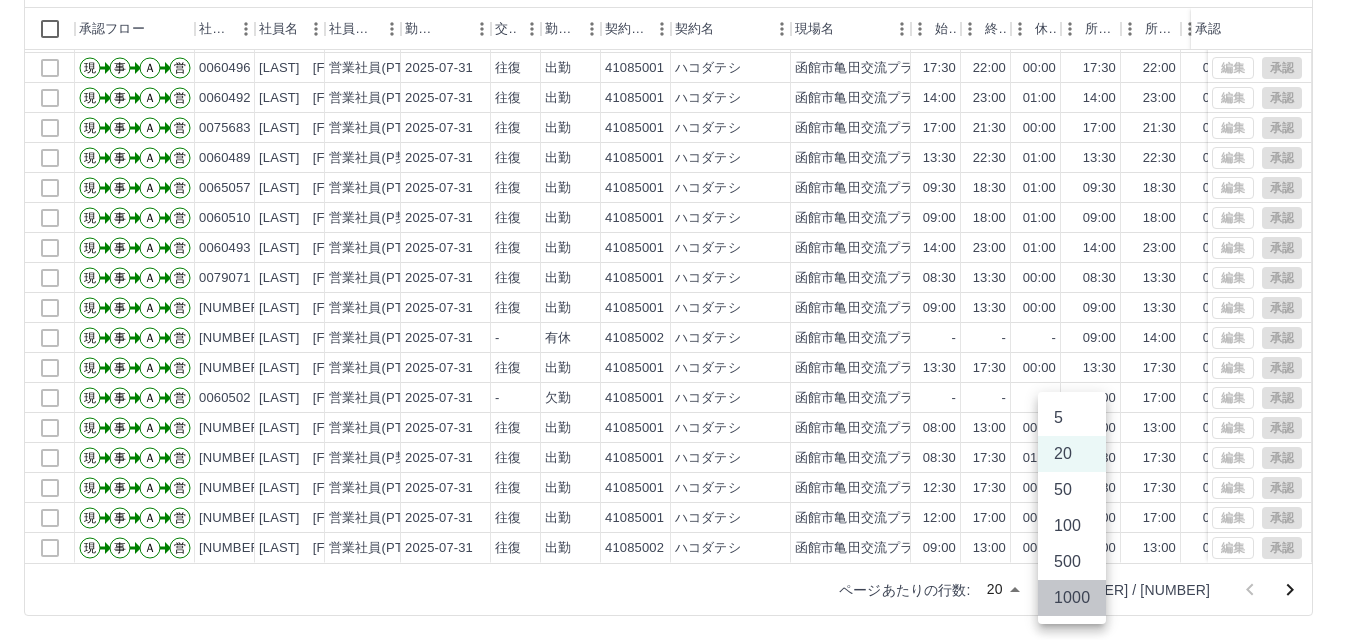click on "1000" at bounding box center [1072, 598] 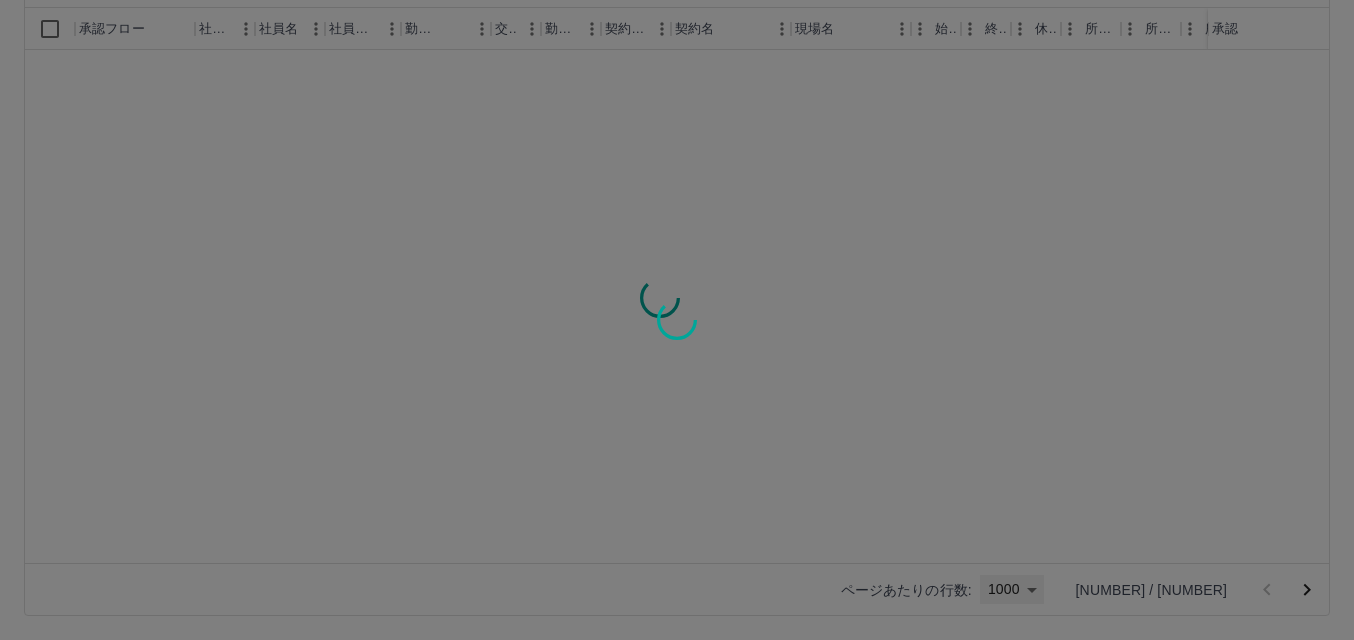 type on "****" 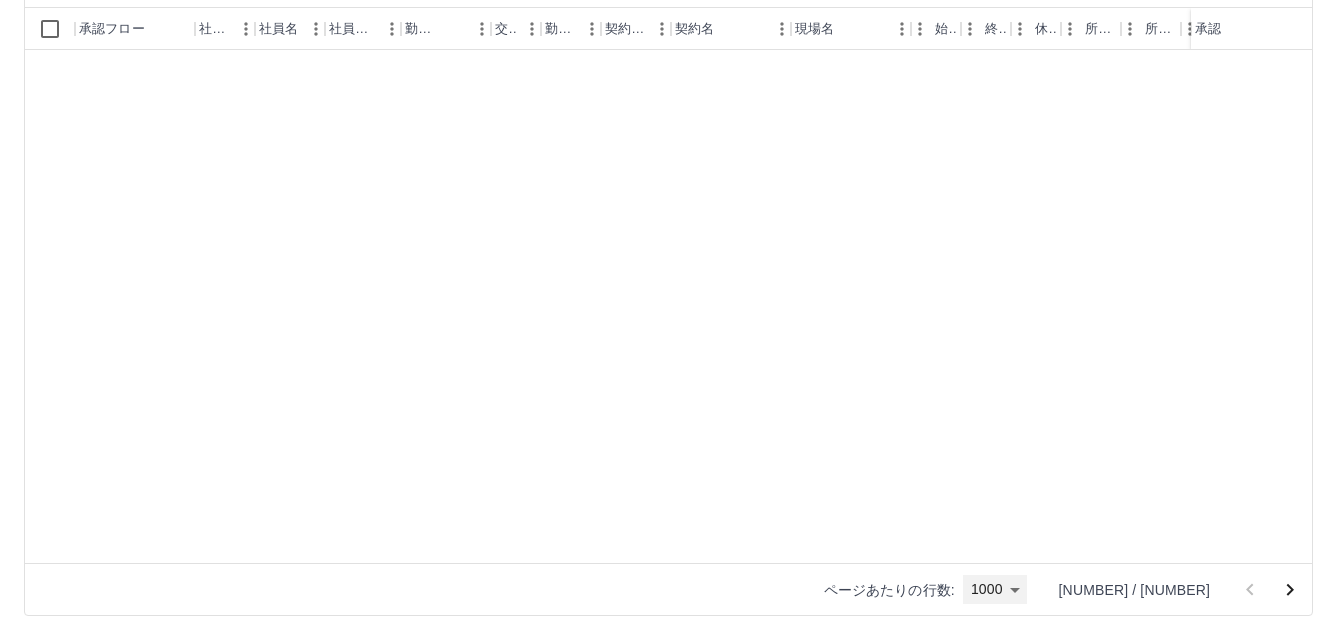 scroll, scrollTop: 5900, scrollLeft: 0, axis: vertical 